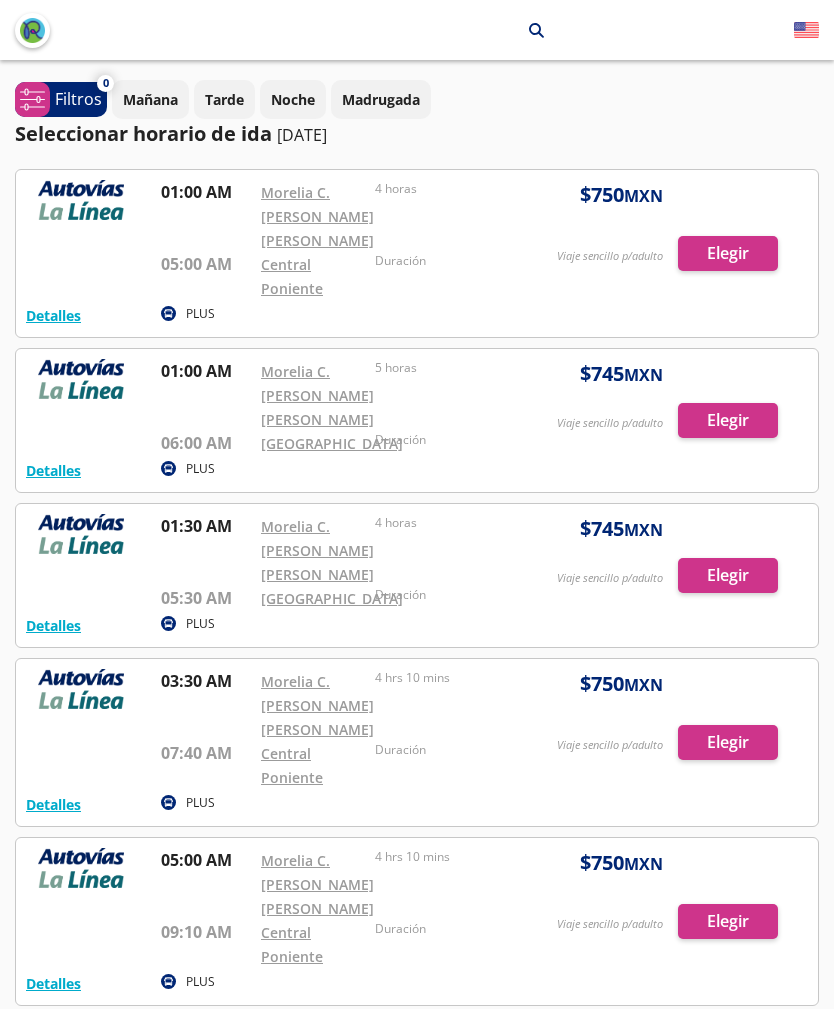 scroll, scrollTop: 0, scrollLeft: 0, axis: both 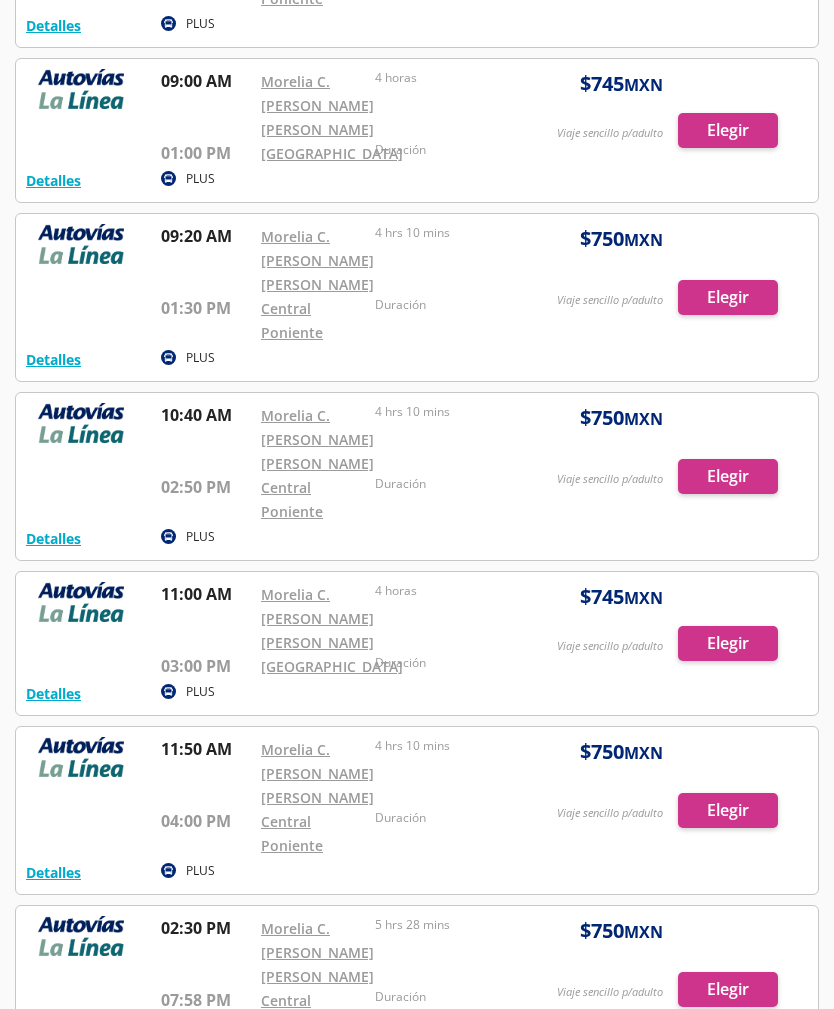 click at bounding box center (417, 297) 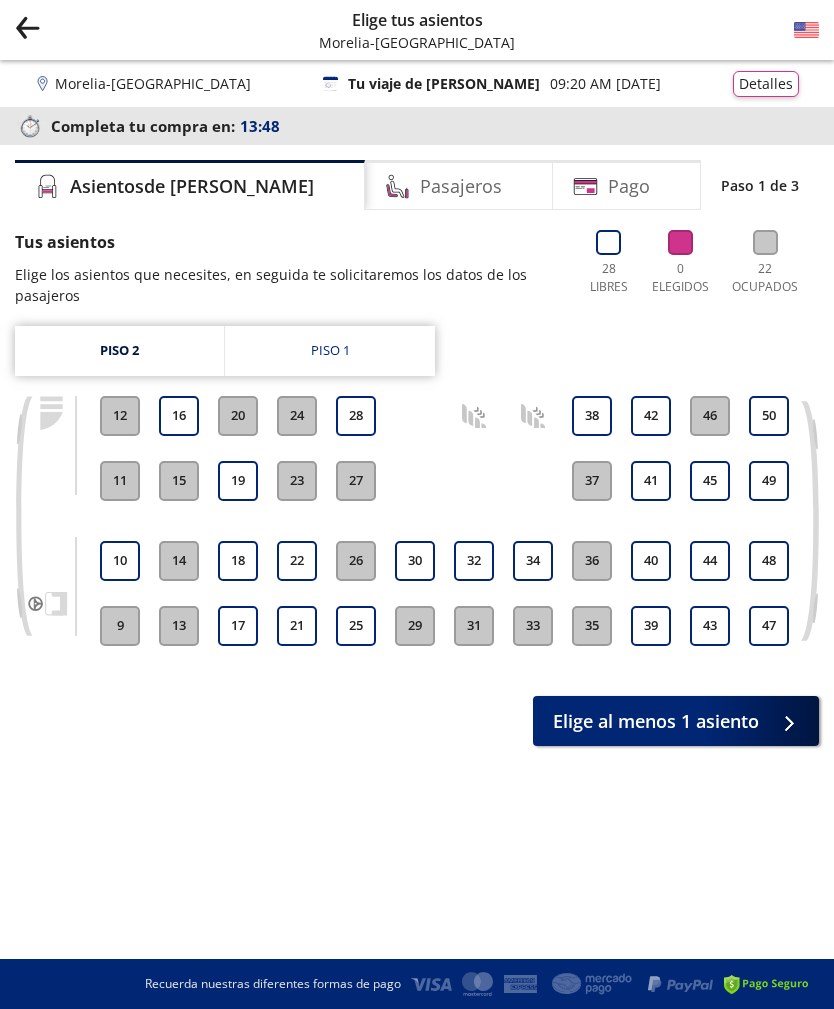 click on "17" at bounding box center [238, 626] 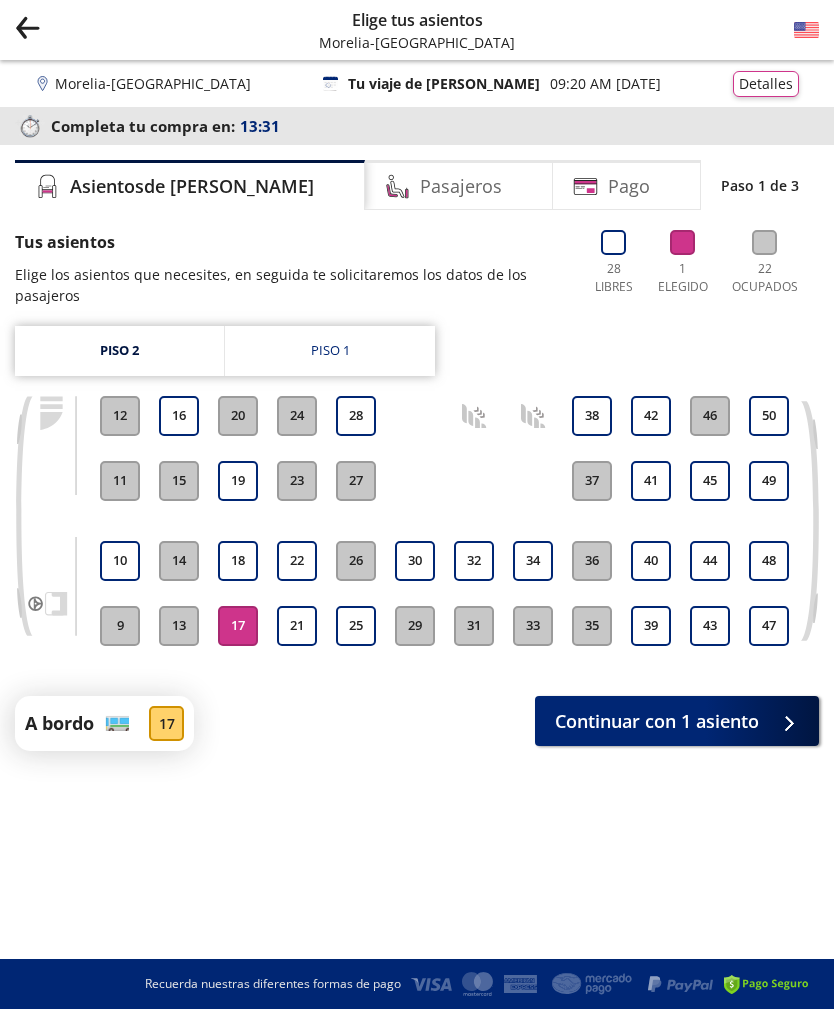 click on "18" at bounding box center (238, 561) 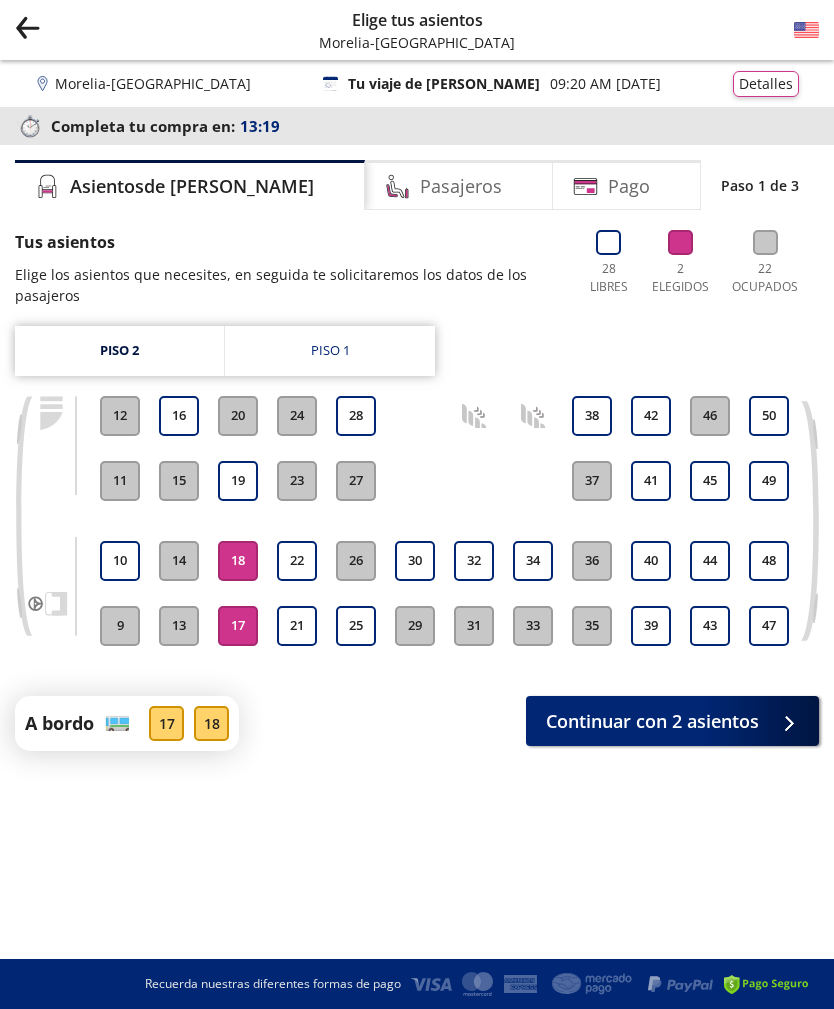 click on "Continuar con 2 asientos" at bounding box center (652, 721) 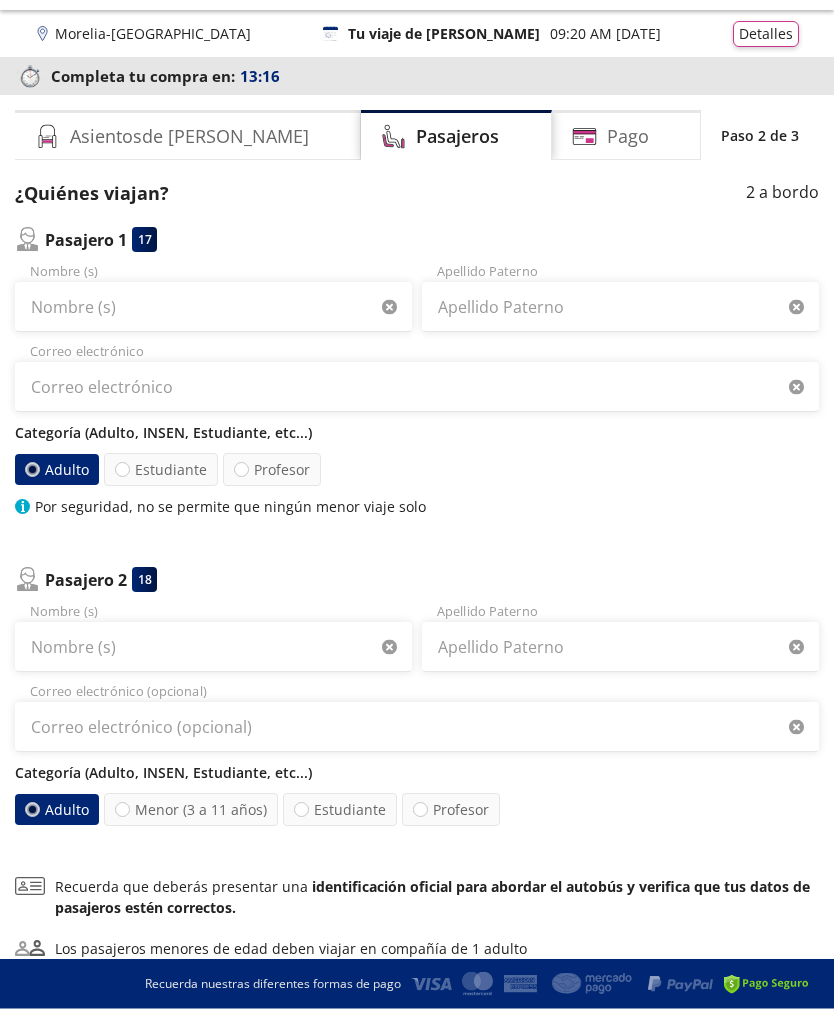 scroll, scrollTop: 50, scrollLeft: 0, axis: vertical 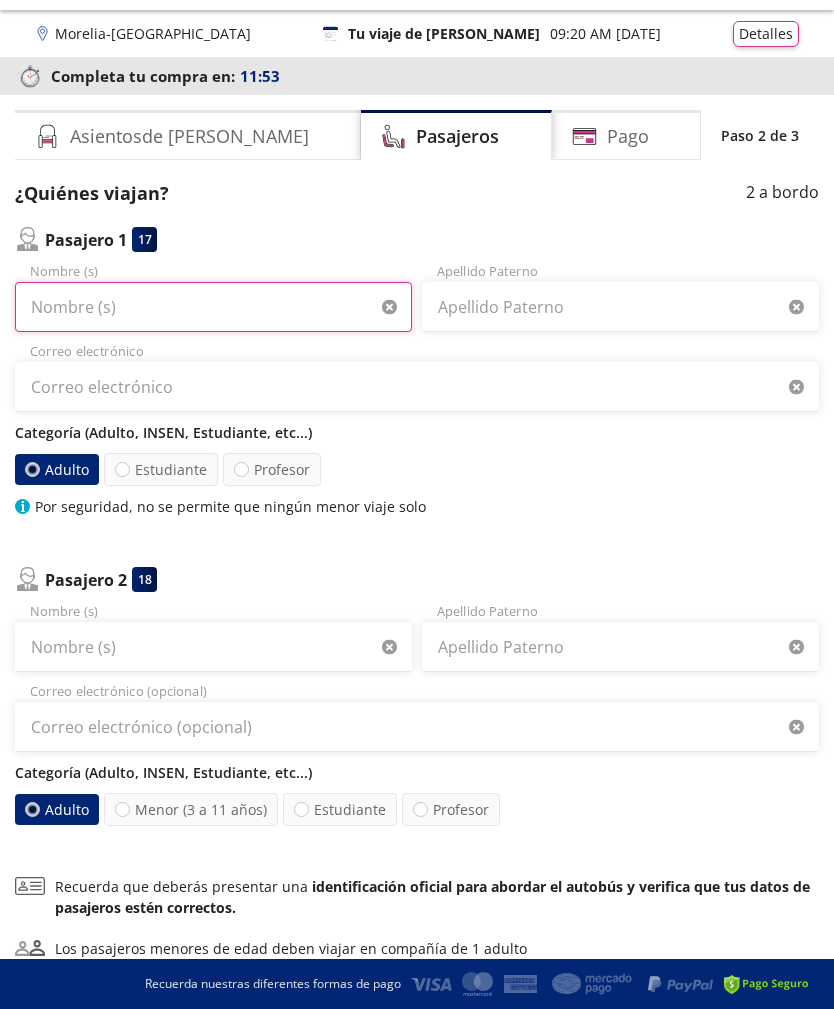 click on "Nombre (s)" at bounding box center [213, 307] 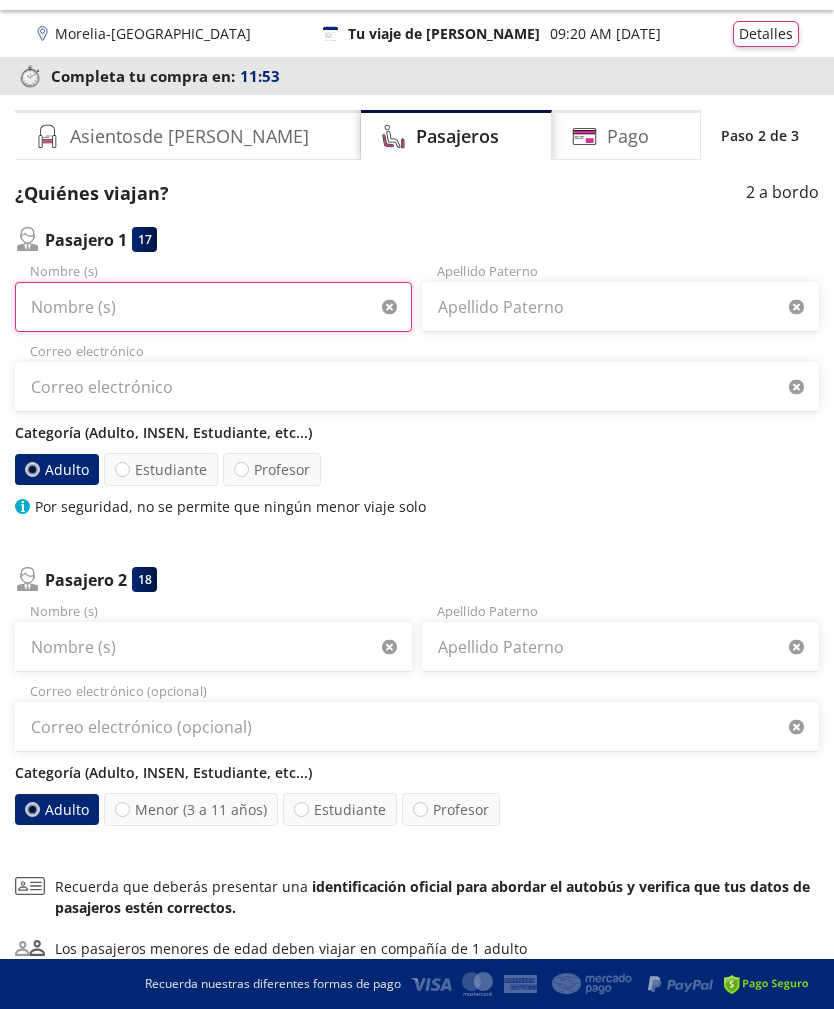 scroll, scrollTop: 49, scrollLeft: 0, axis: vertical 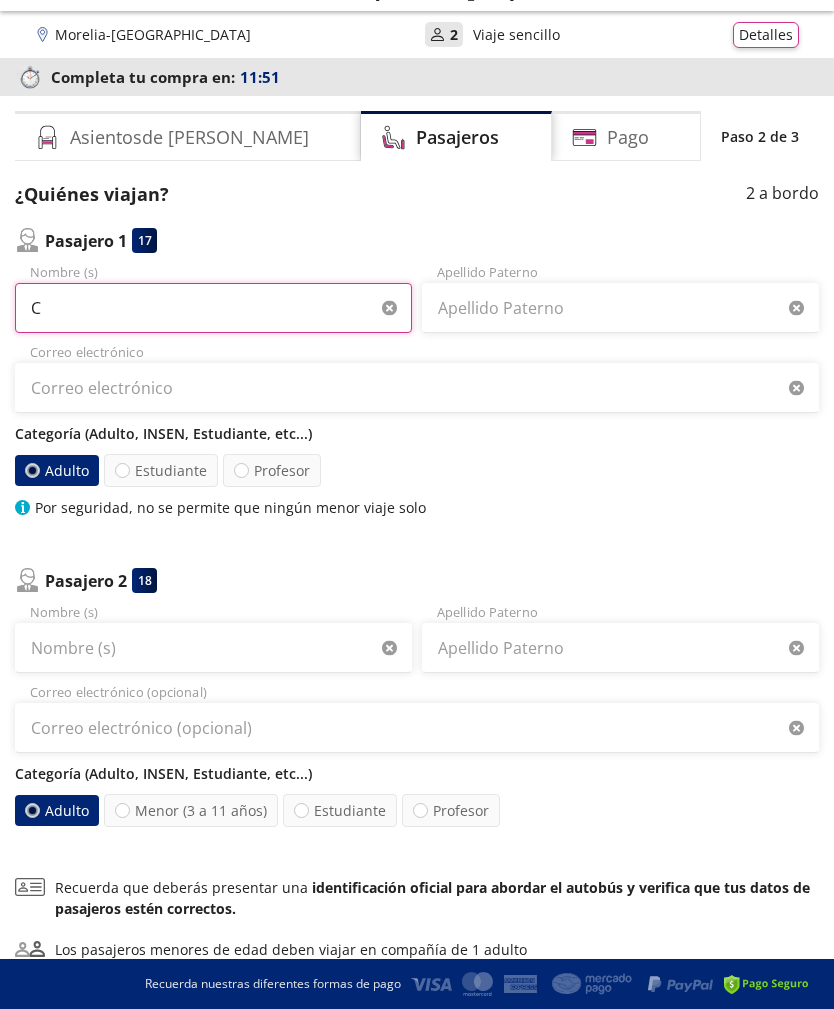 type on "Ca" 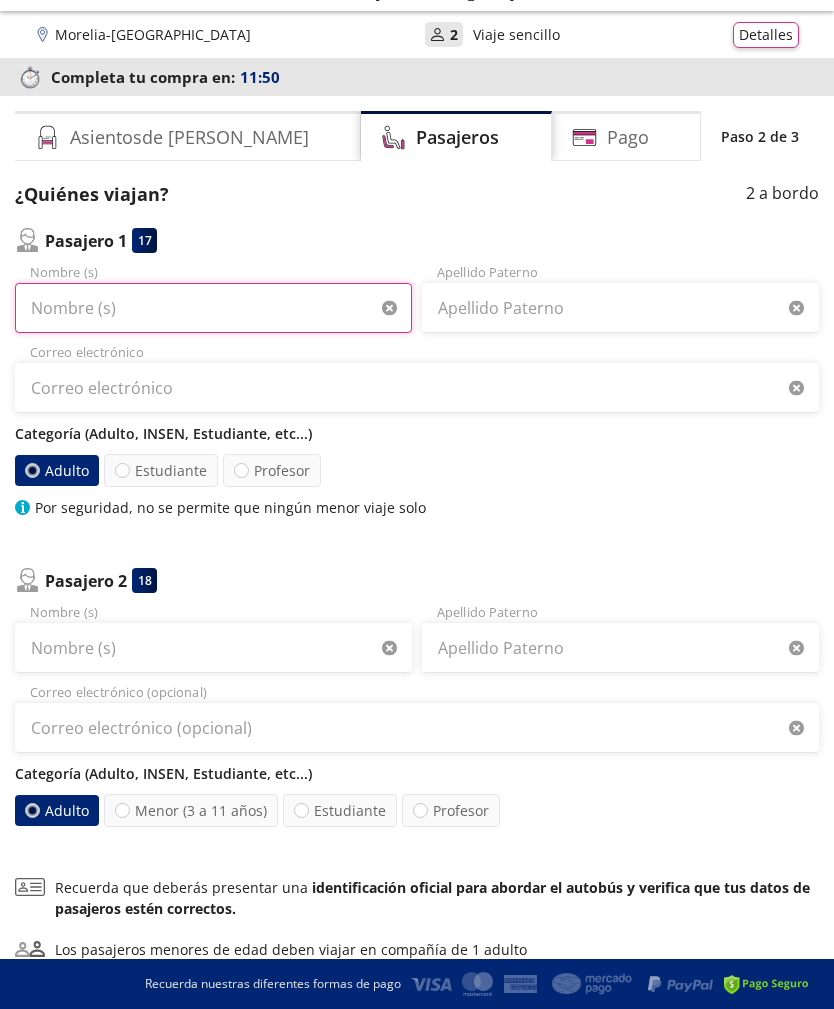 type on "[PERSON_NAME]" 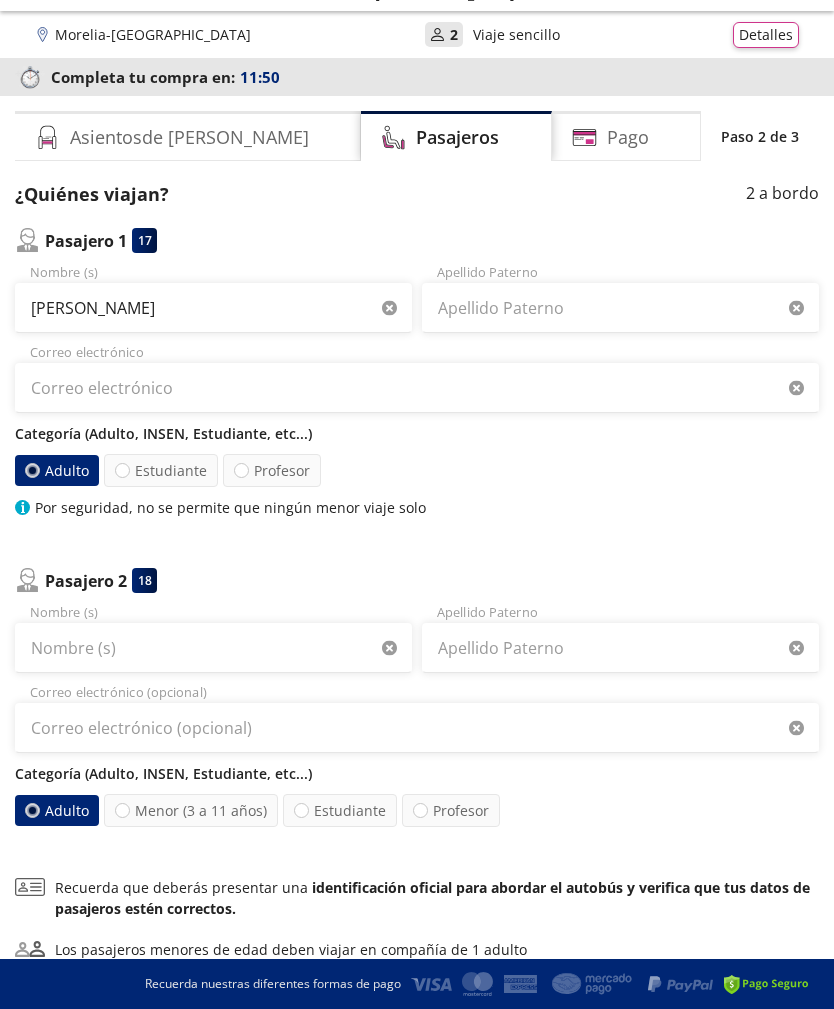 scroll, scrollTop: 50, scrollLeft: 0, axis: vertical 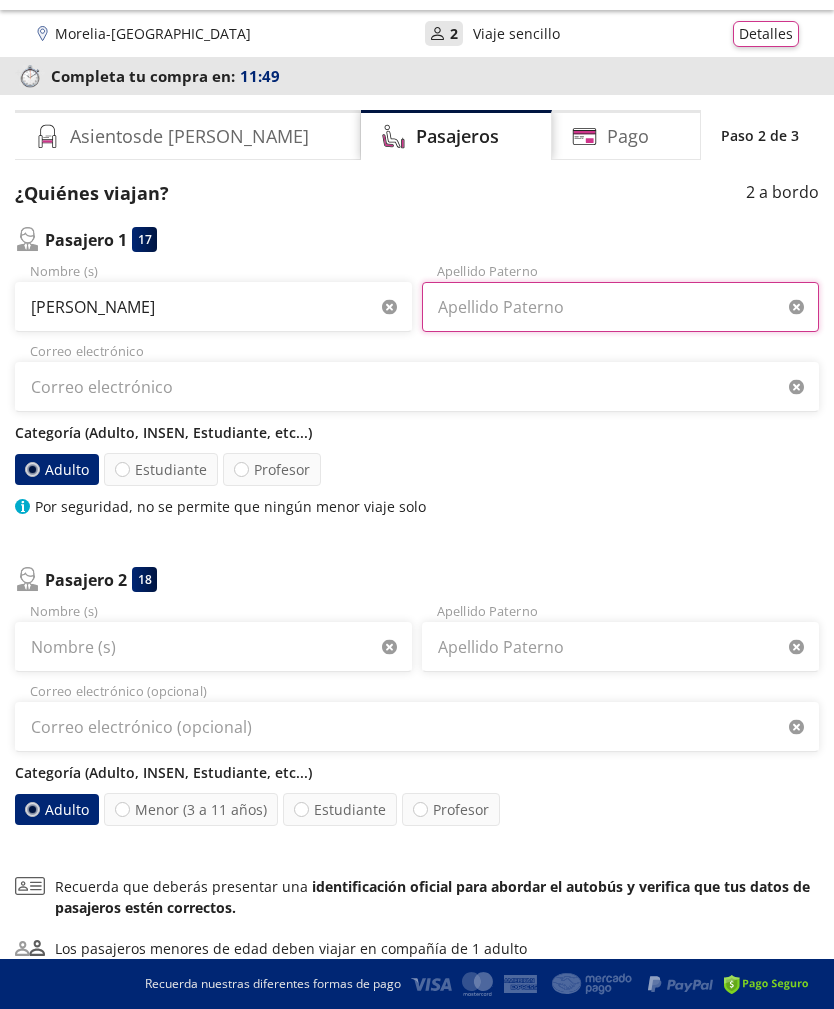 click on "Apellido Paterno" at bounding box center [620, 307] 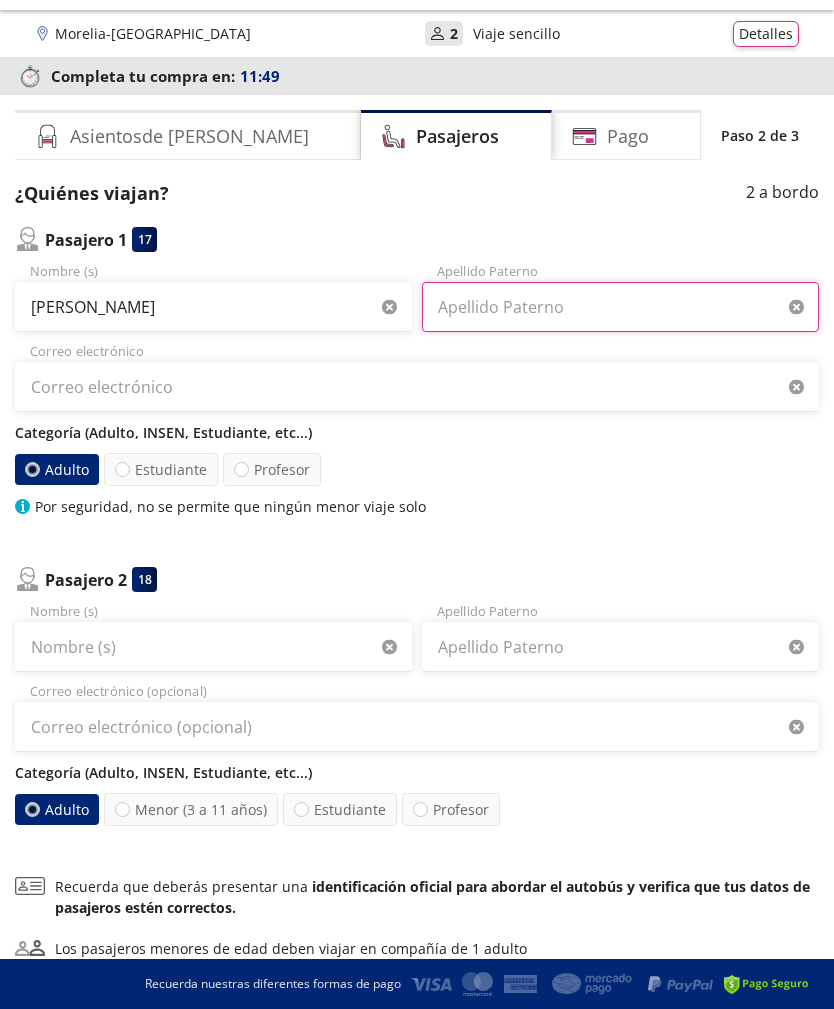 scroll, scrollTop: 49, scrollLeft: 0, axis: vertical 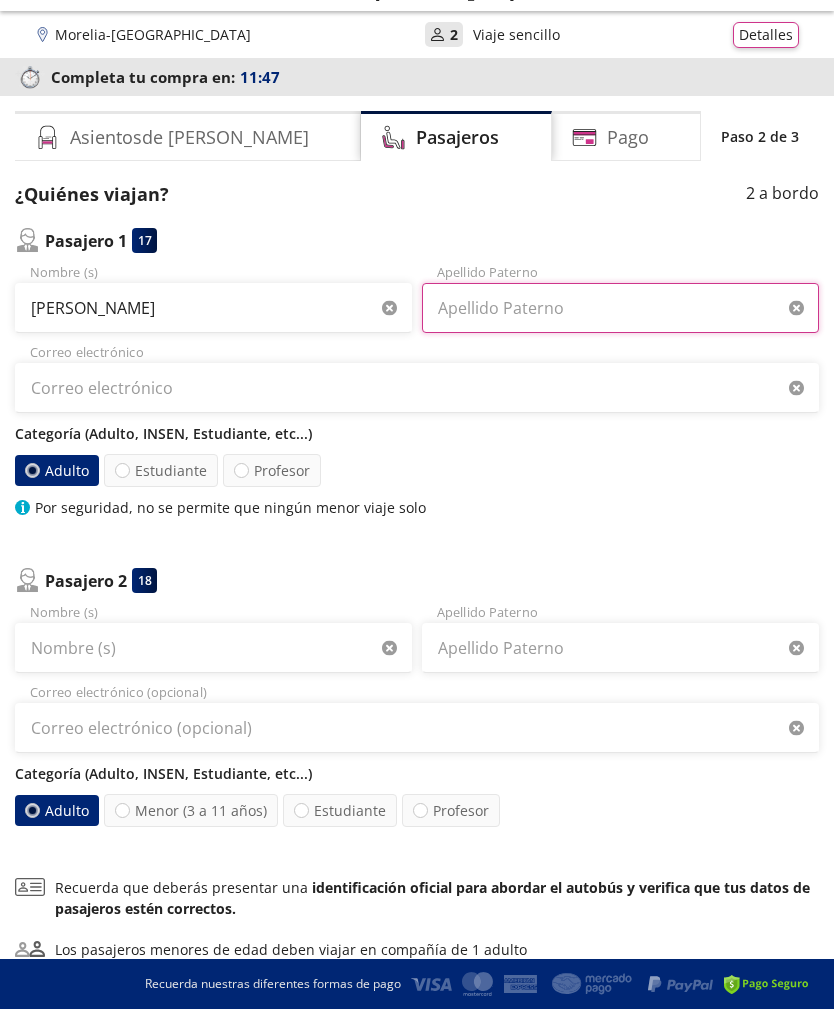 type on "[PERSON_NAME]" 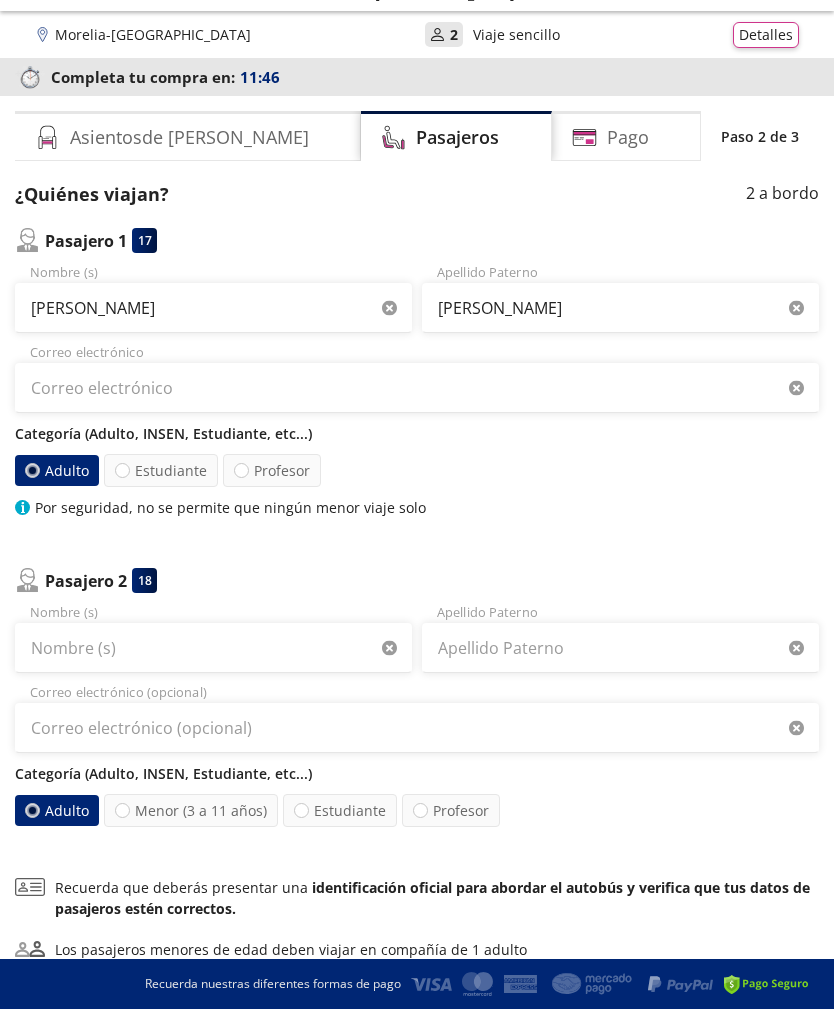 scroll, scrollTop: 50, scrollLeft: 0, axis: vertical 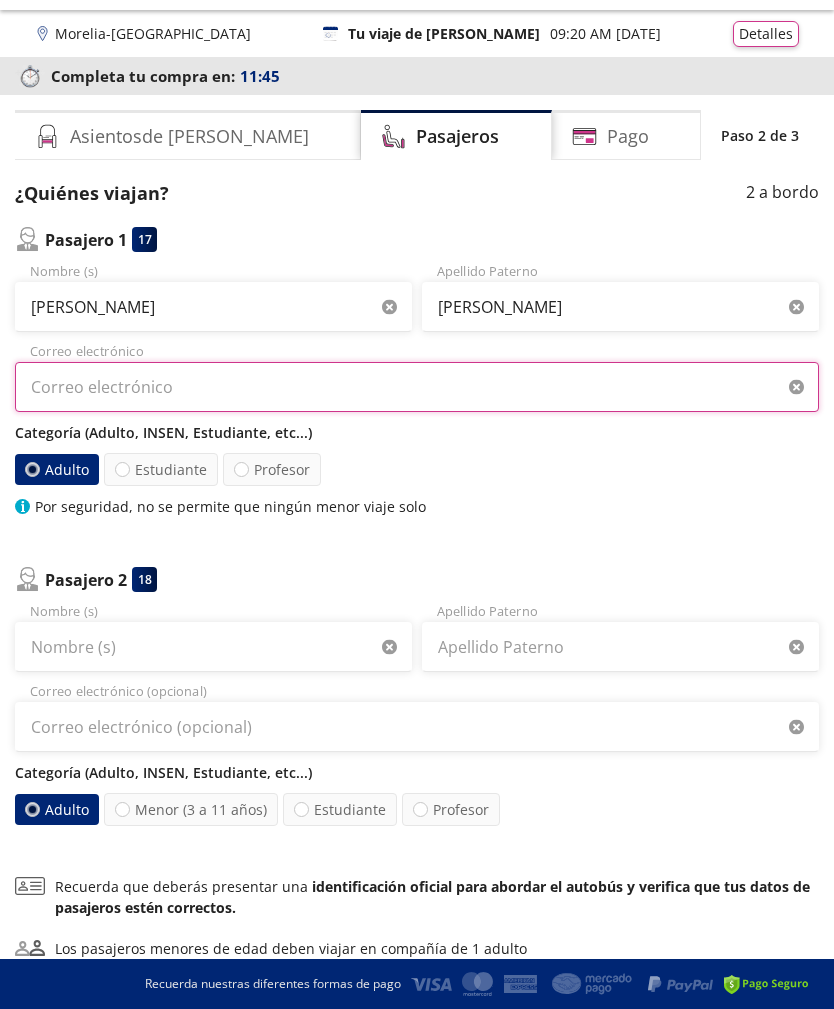 click on "Correo electrónico" at bounding box center [417, 387] 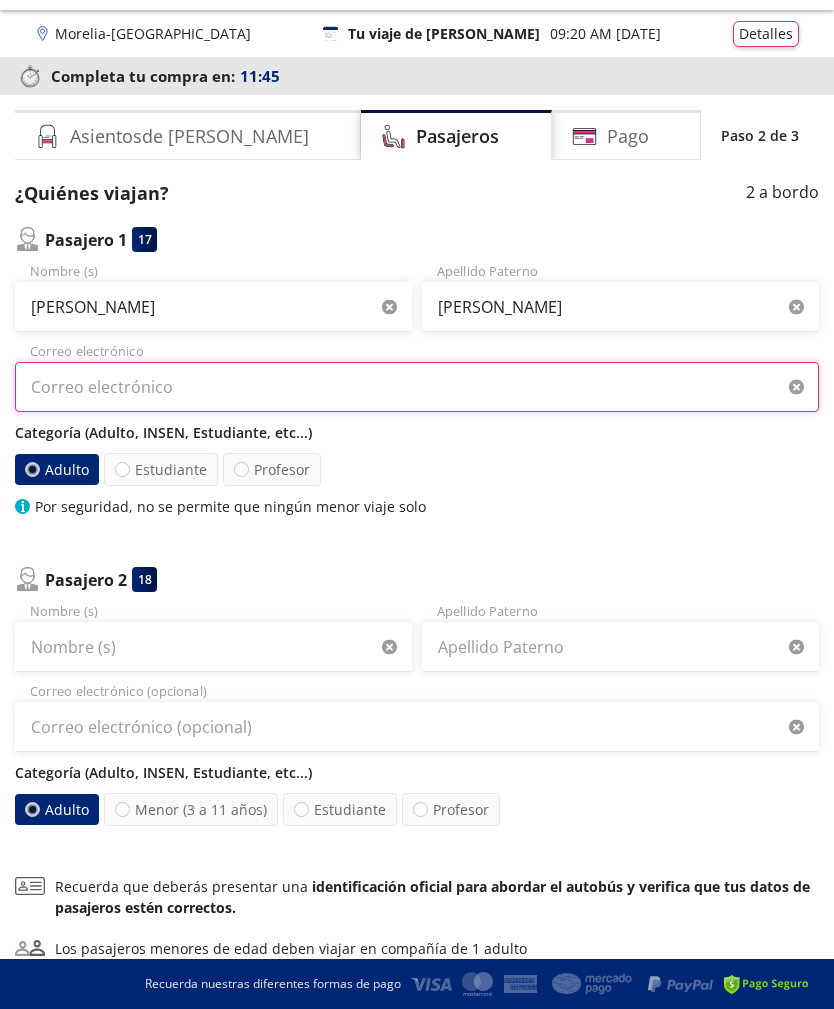 scroll, scrollTop: 49, scrollLeft: 0, axis: vertical 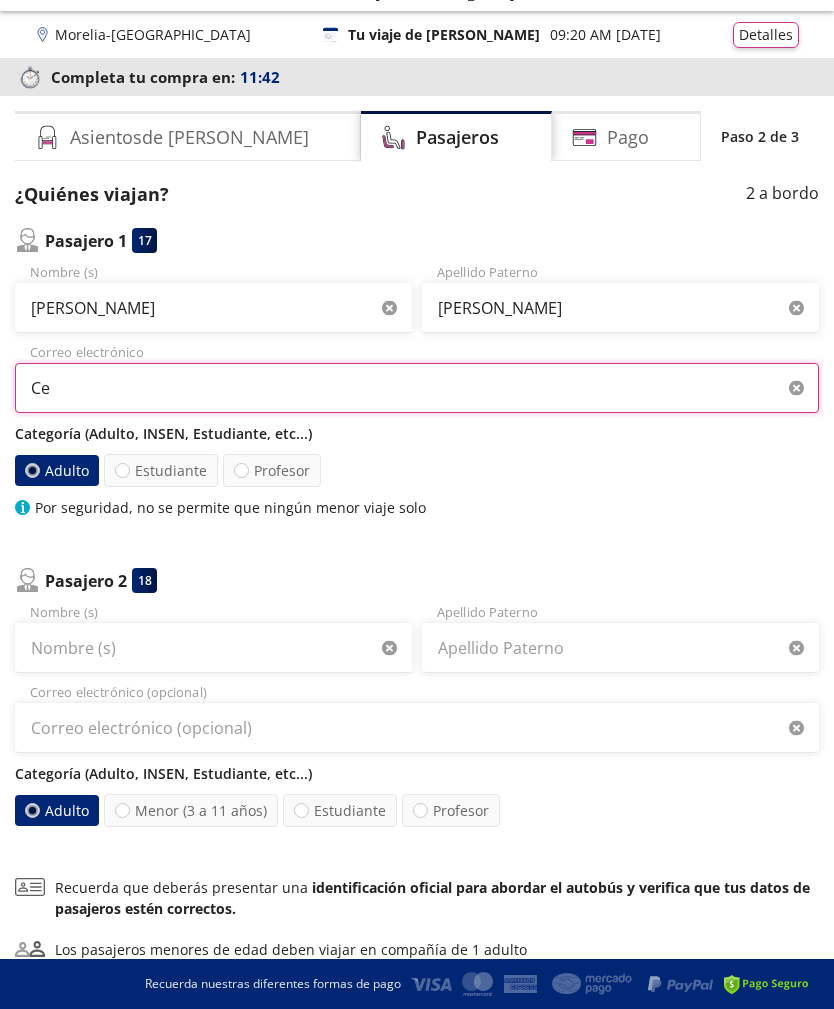 type on "C" 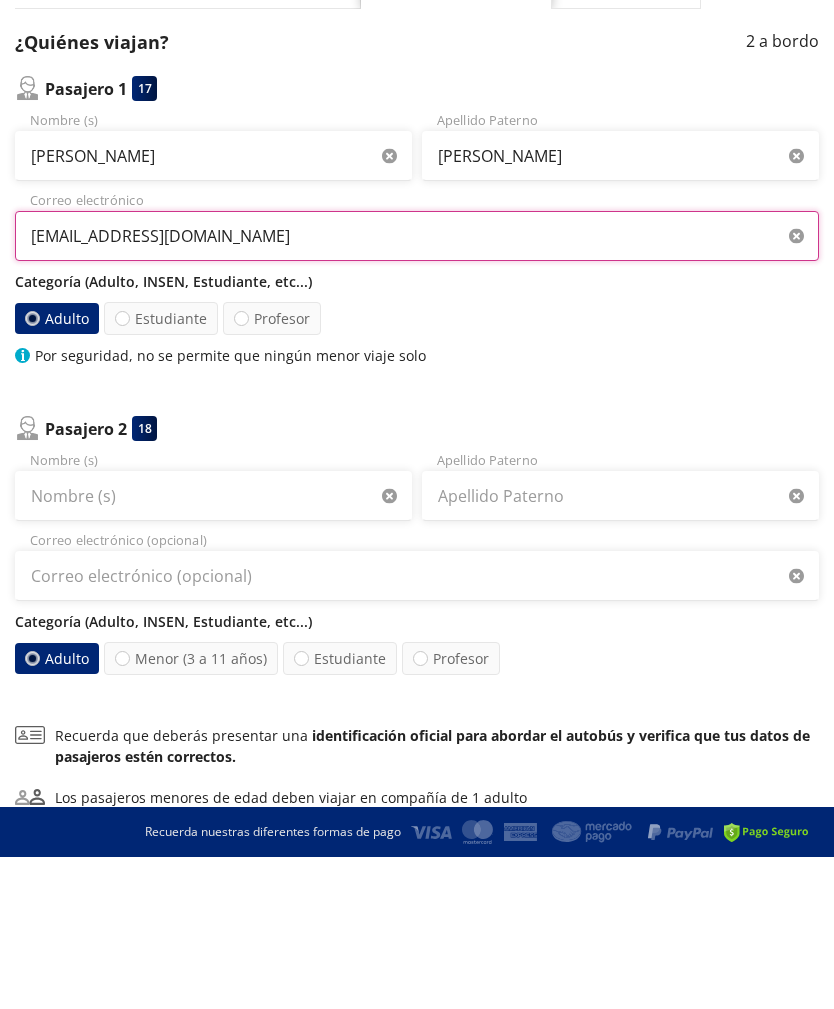 type on "[EMAIL_ADDRESS][DOMAIN_NAME]" 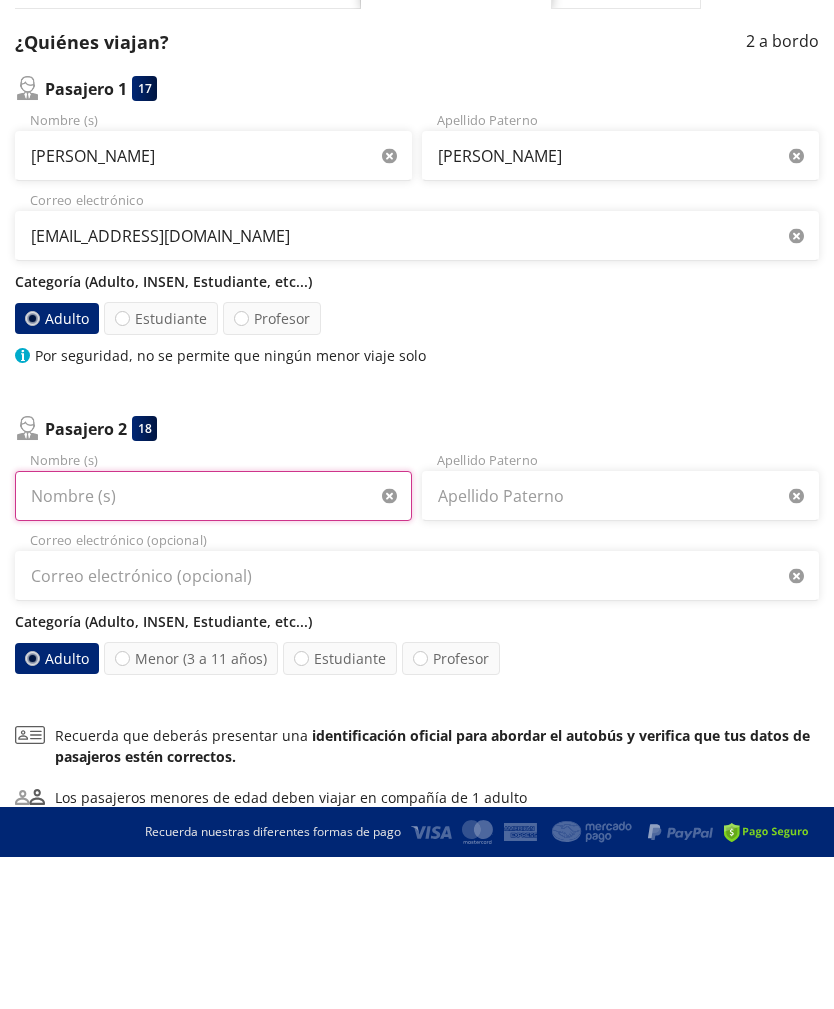 click on "Nombre (s)" at bounding box center [213, 648] 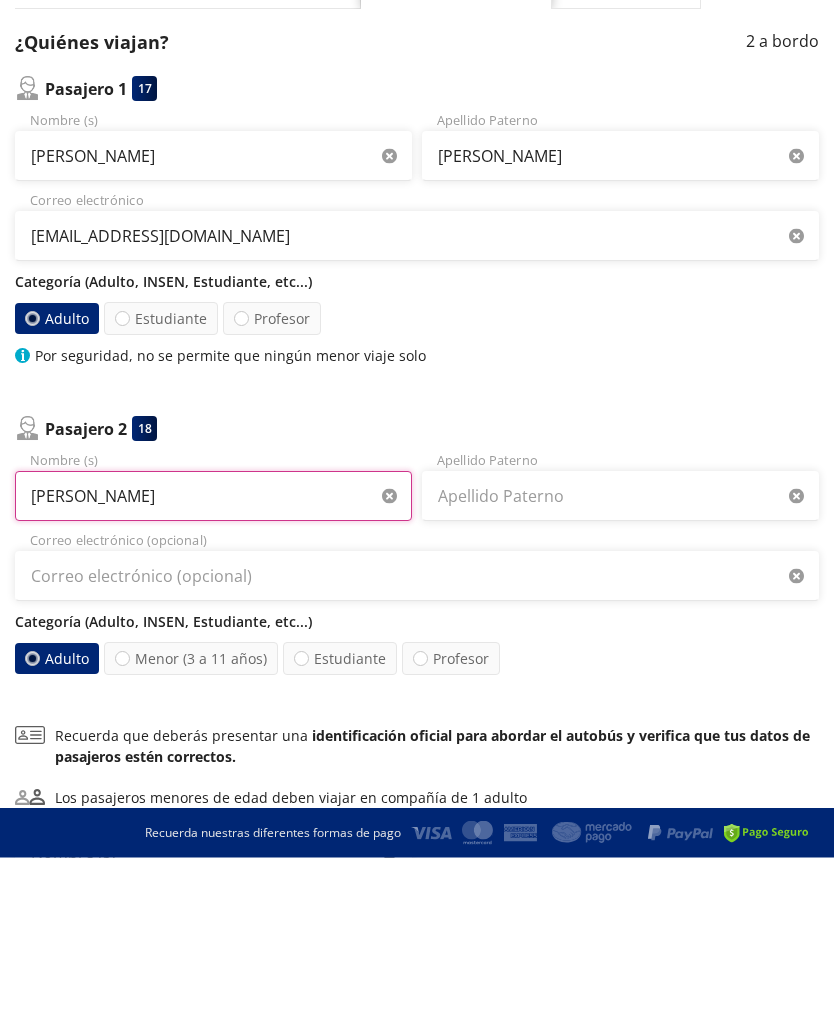 type on "[PERSON_NAME]" 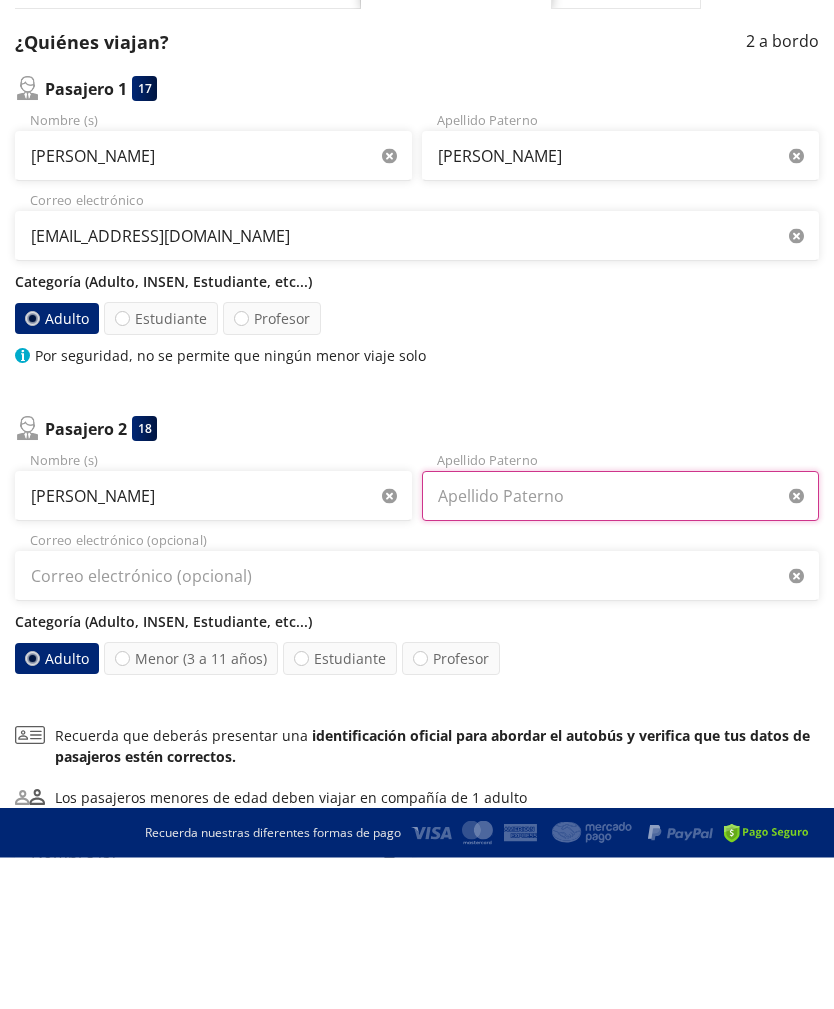 click on "Apellido Paterno" at bounding box center (620, 648) 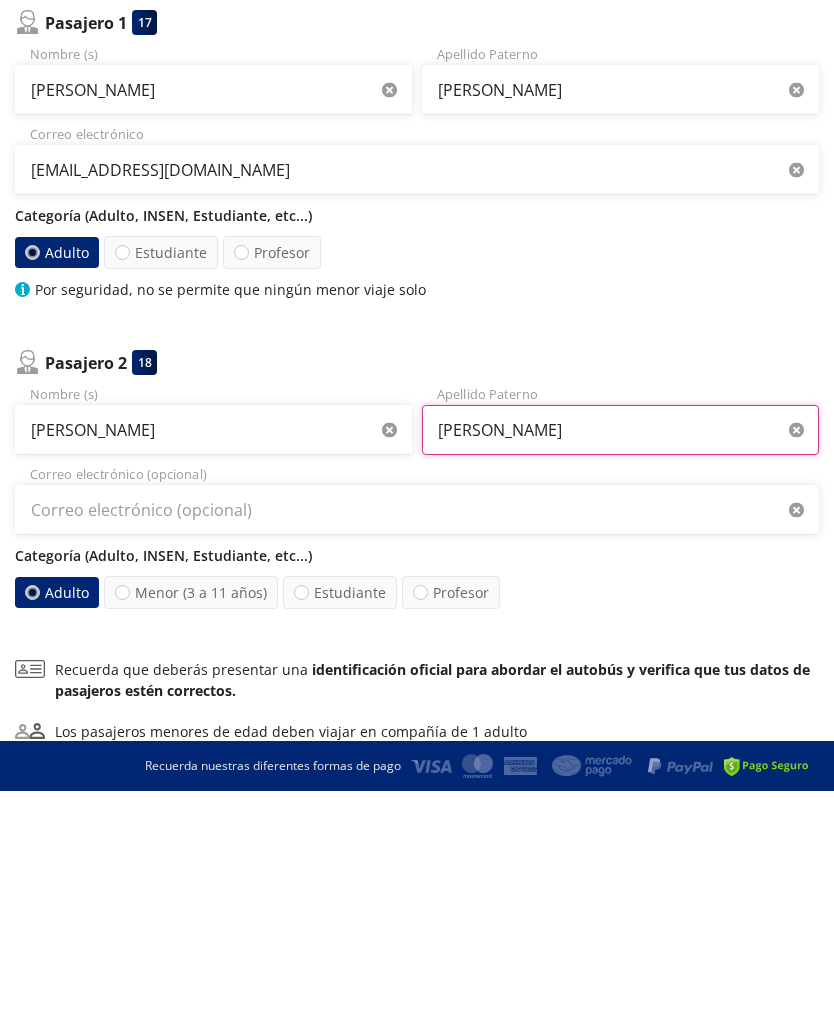 type on "[PERSON_NAME]" 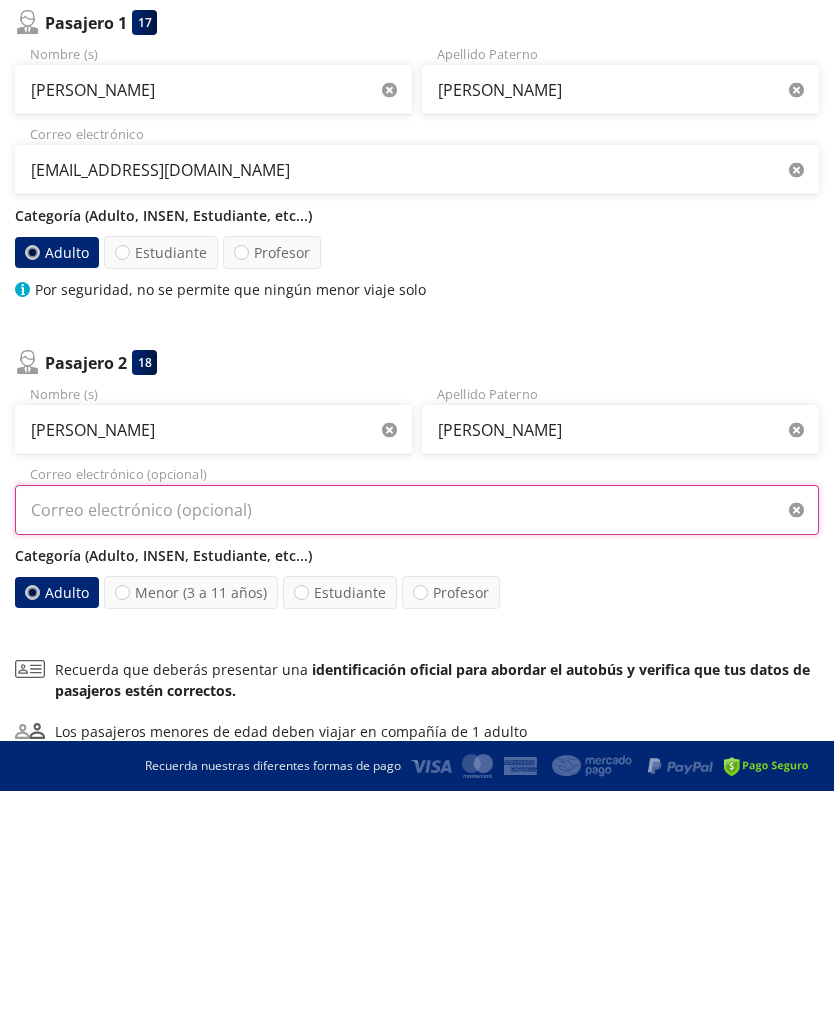 click on "Correo electrónico (opcional)" at bounding box center (417, 728) 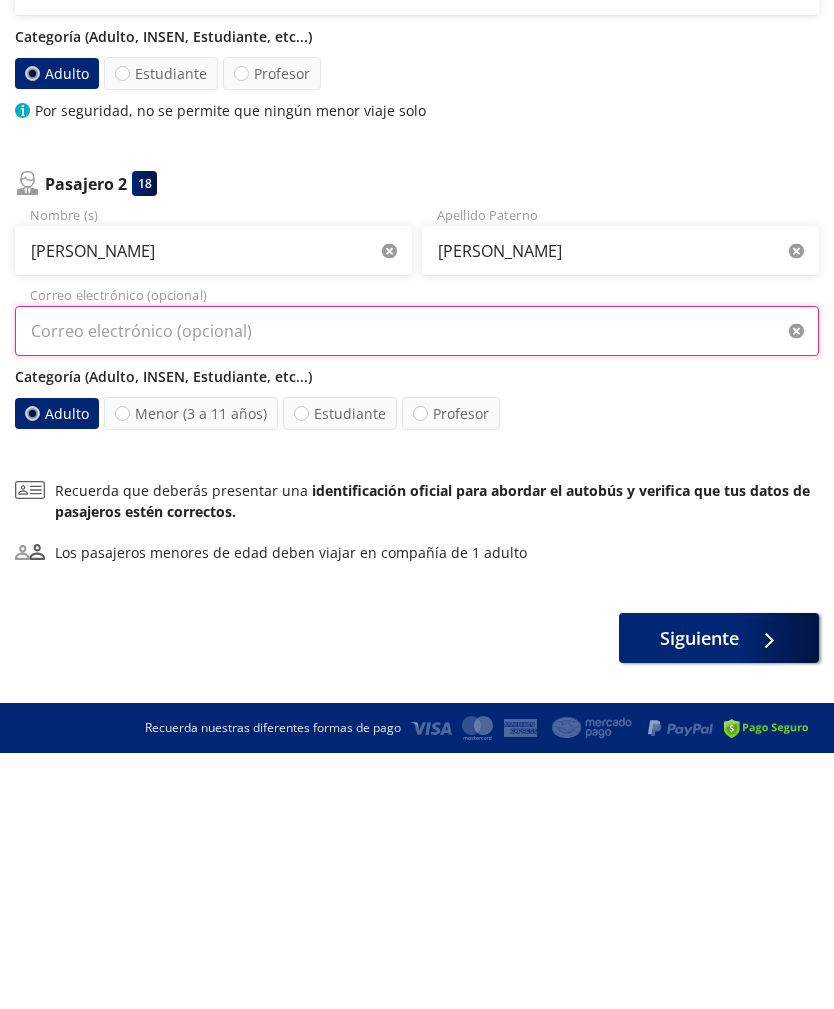 scroll, scrollTop: 226, scrollLeft: 0, axis: vertical 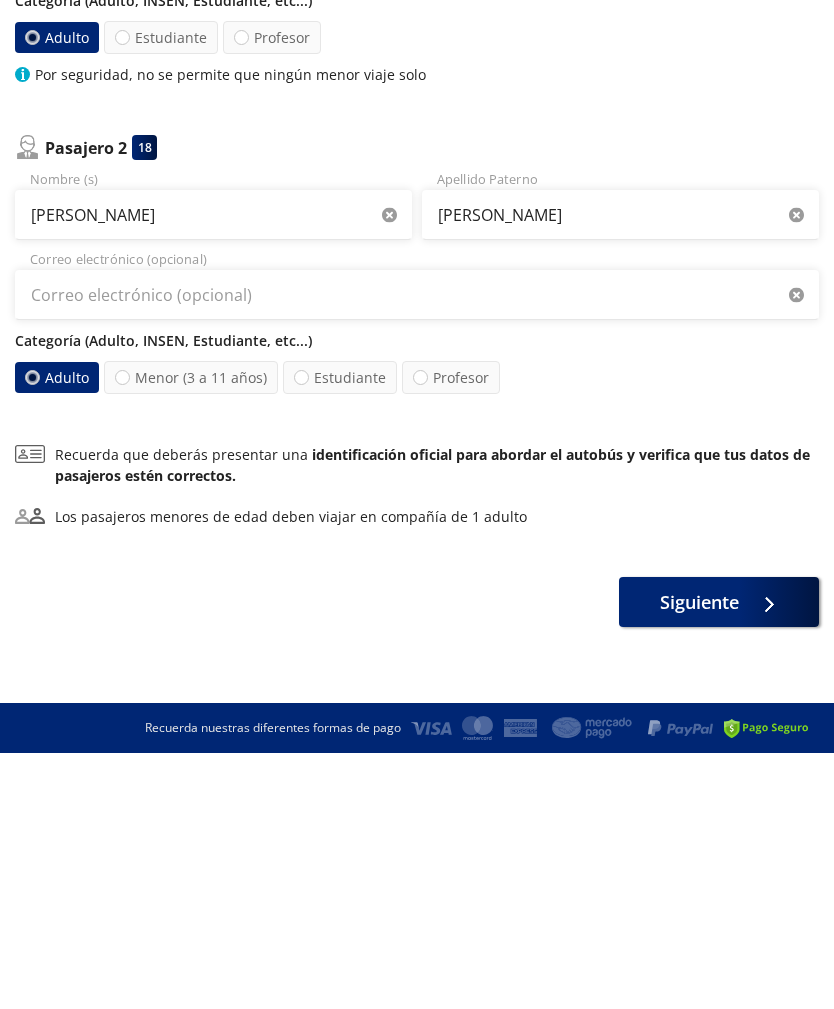 click on "Siguiente" at bounding box center [719, 858] 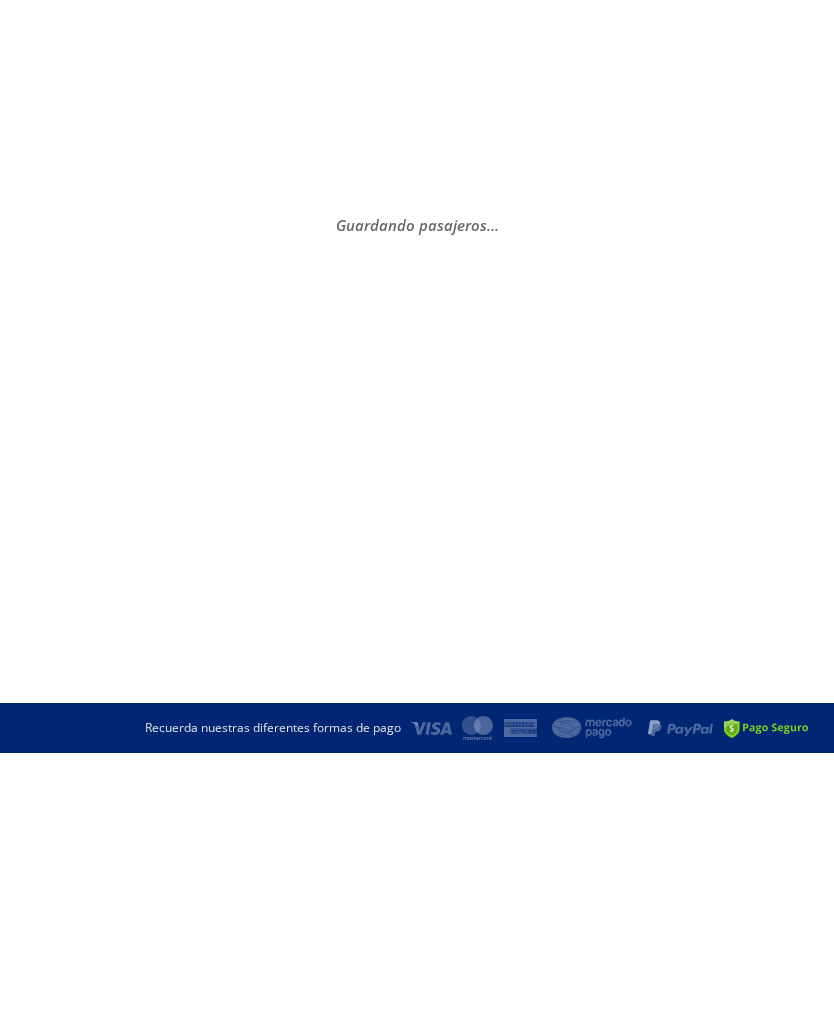 scroll, scrollTop: 1, scrollLeft: 0, axis: vertical 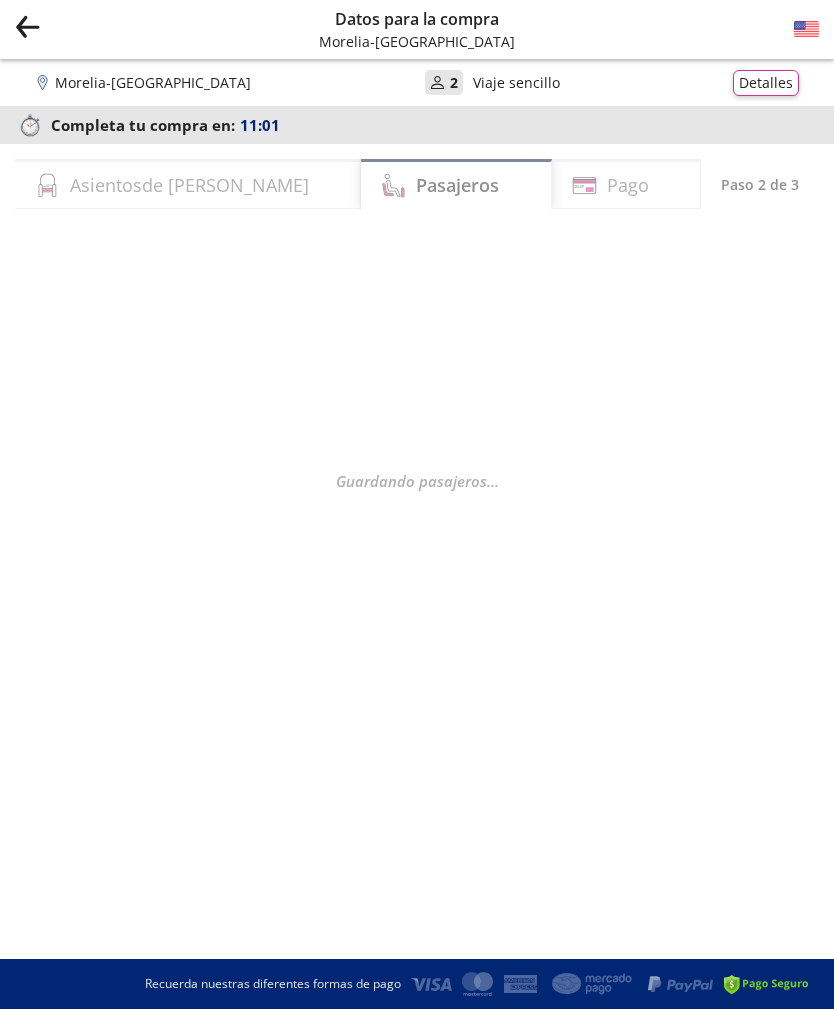 select on "MX" 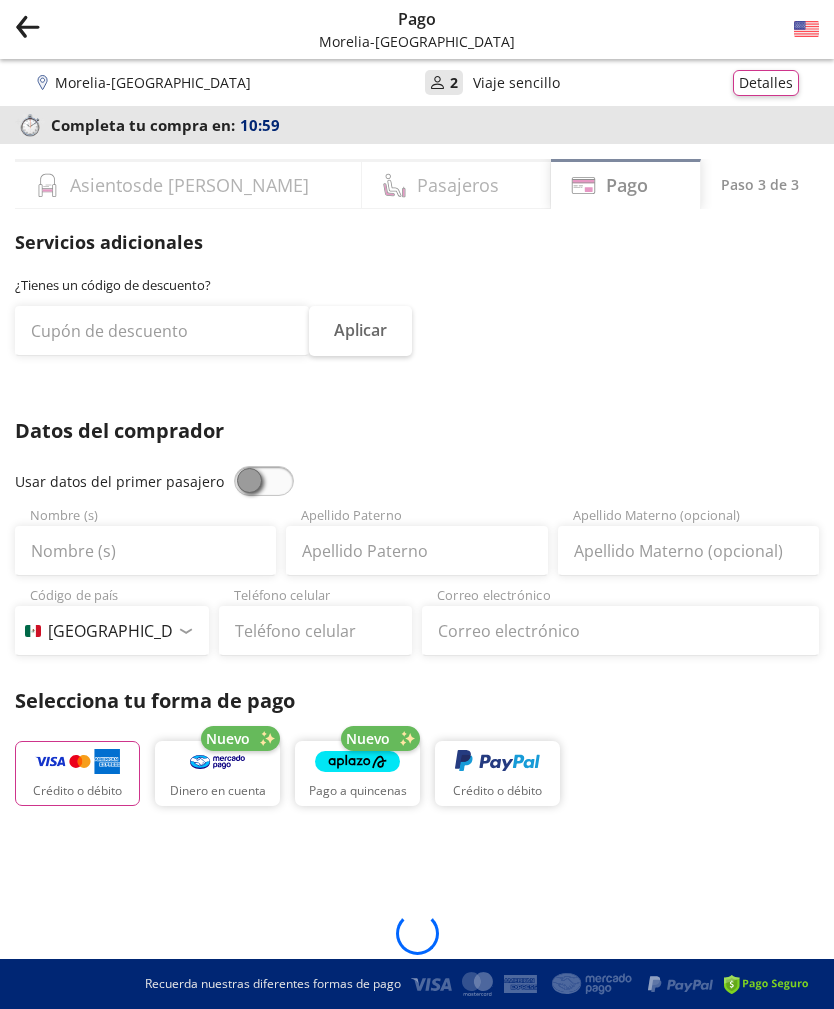 scroll, scrollTop: 0, scrollLeft: 0, axis: both 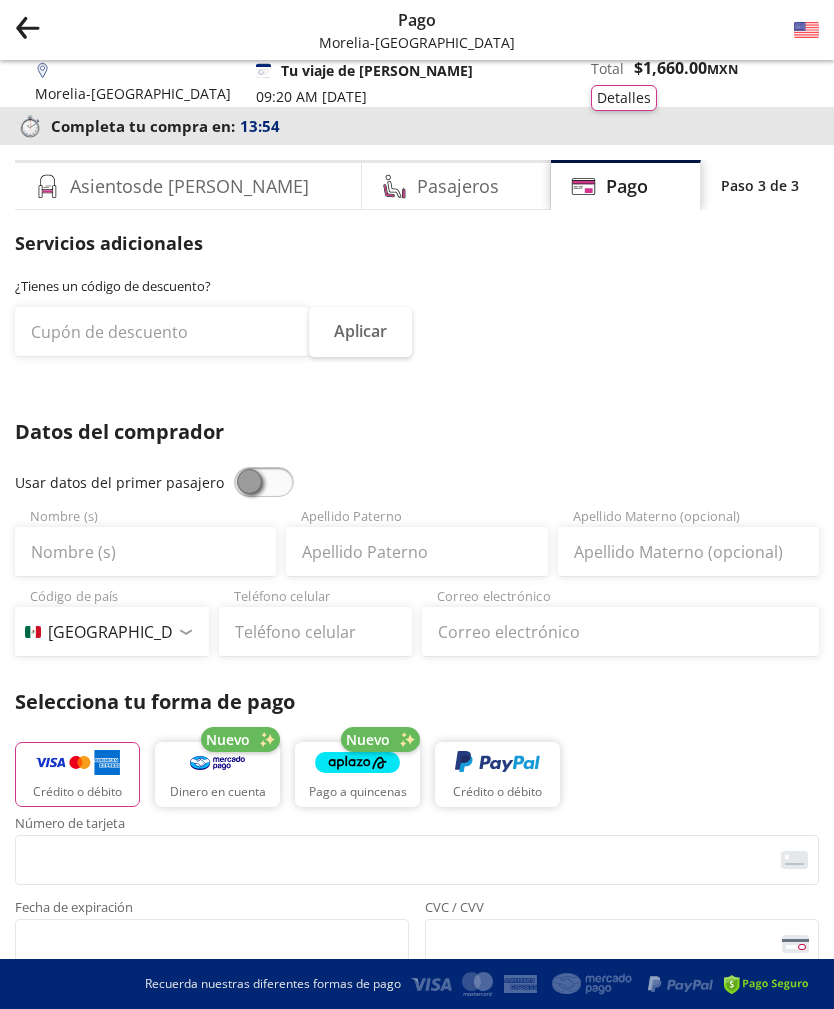 click at bounding box center [264, 482] 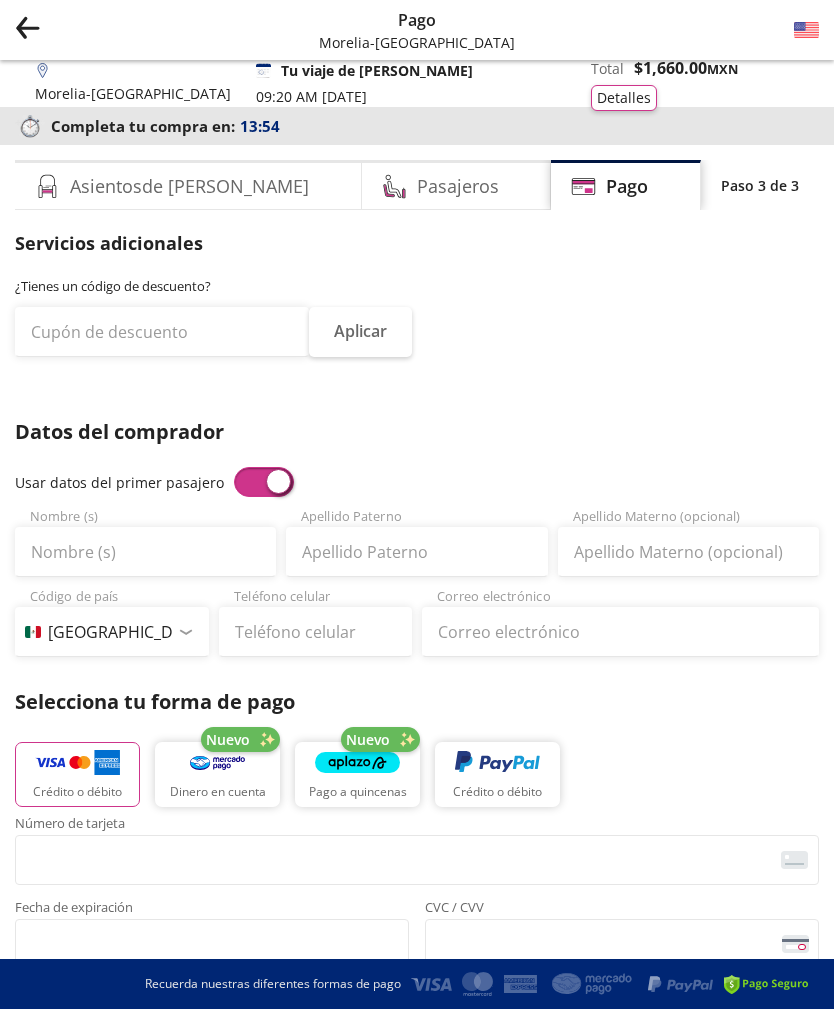 type on "[PERSON_NAME]" 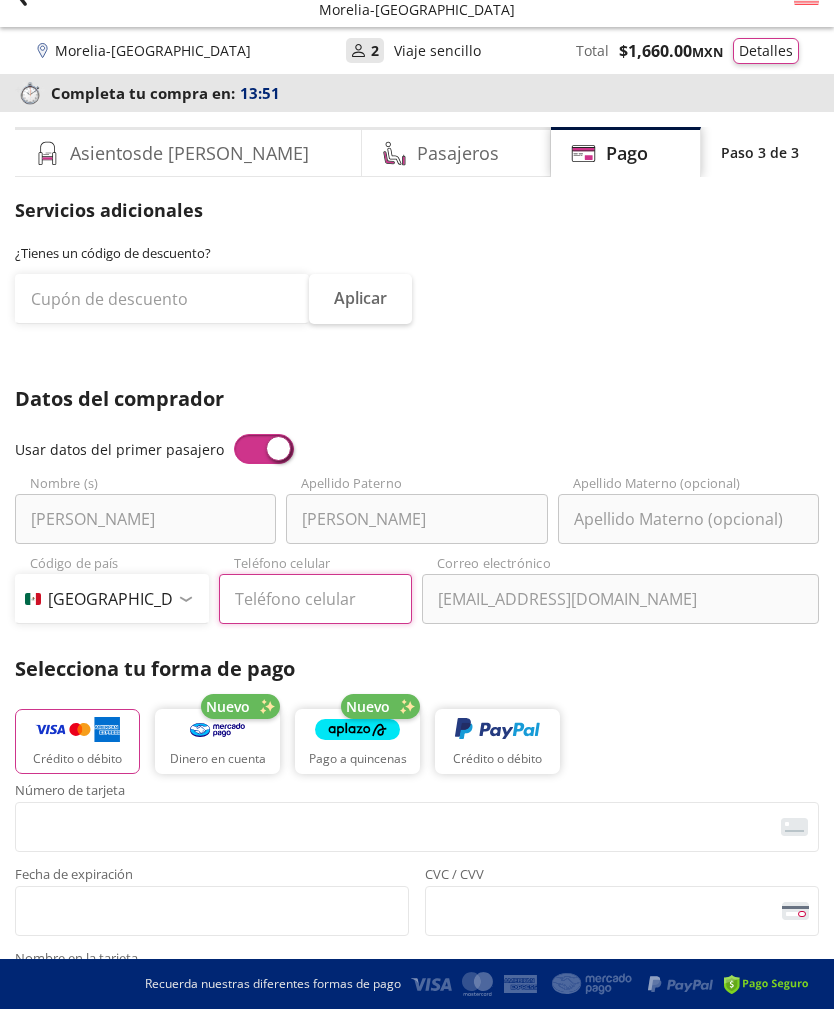 click on "Teléfono celular" at bounding box center (316, 599) 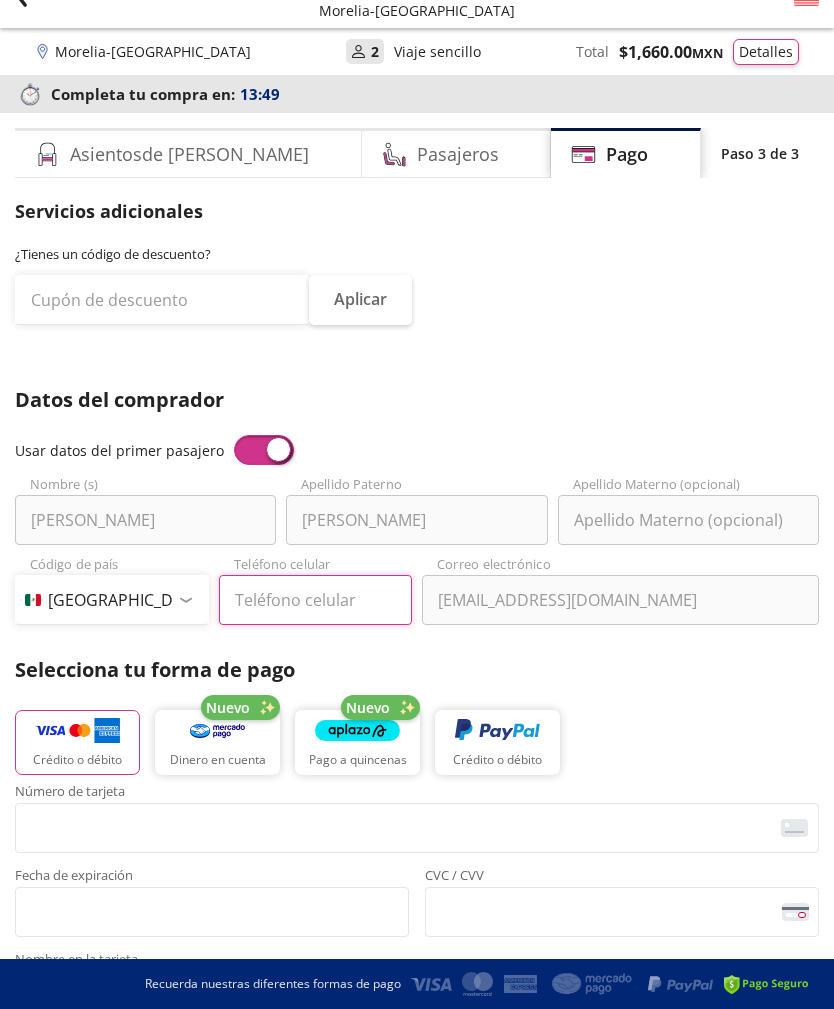 type on "[PHONE_NUMBER]" 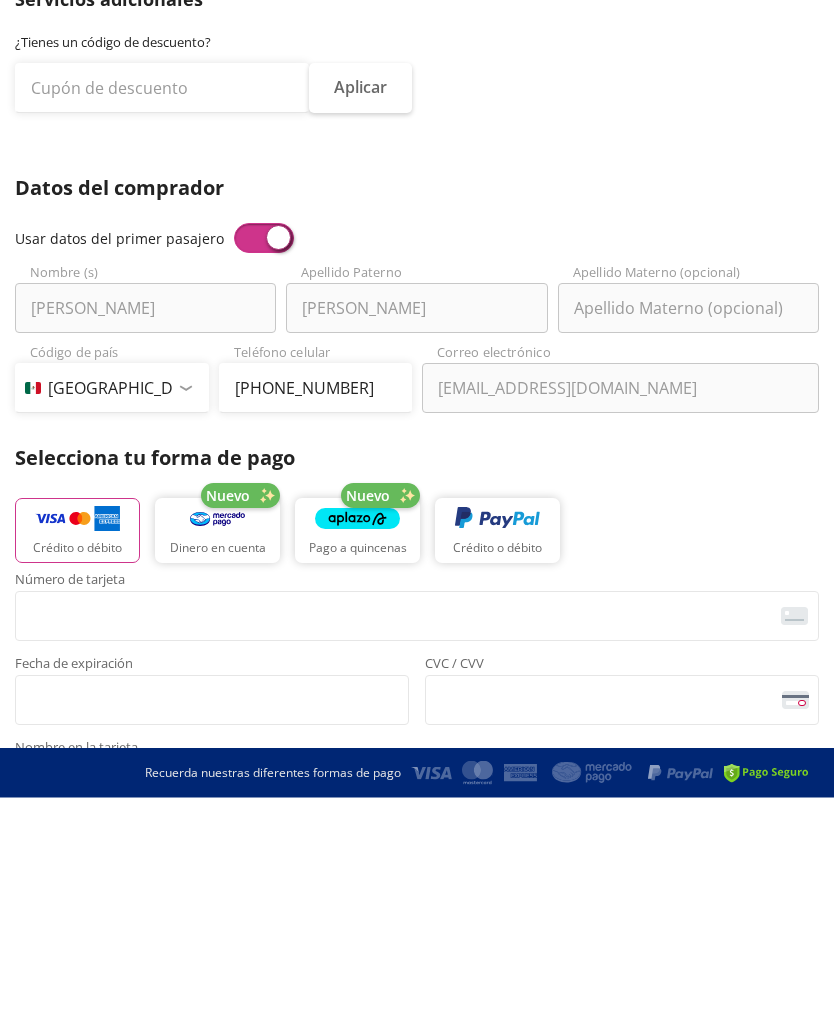 click at bounding box center [77, 731] 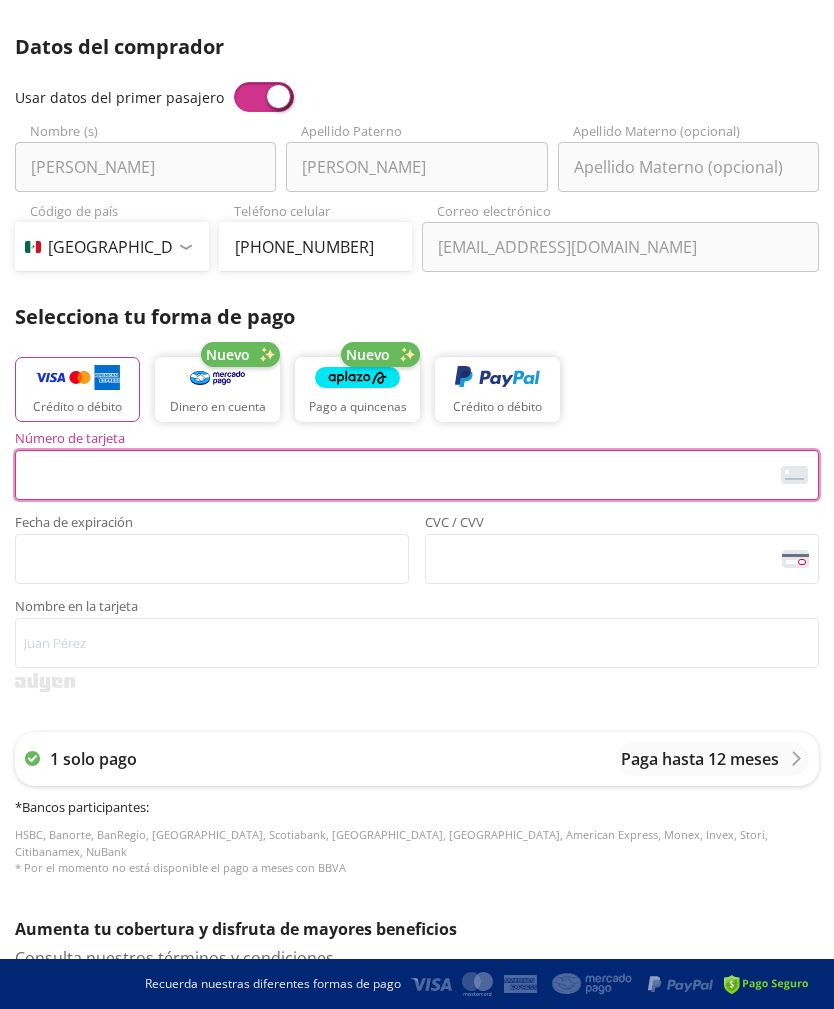 scroll, scrollTop: 384, scrollLeft: 0, axis: vertical 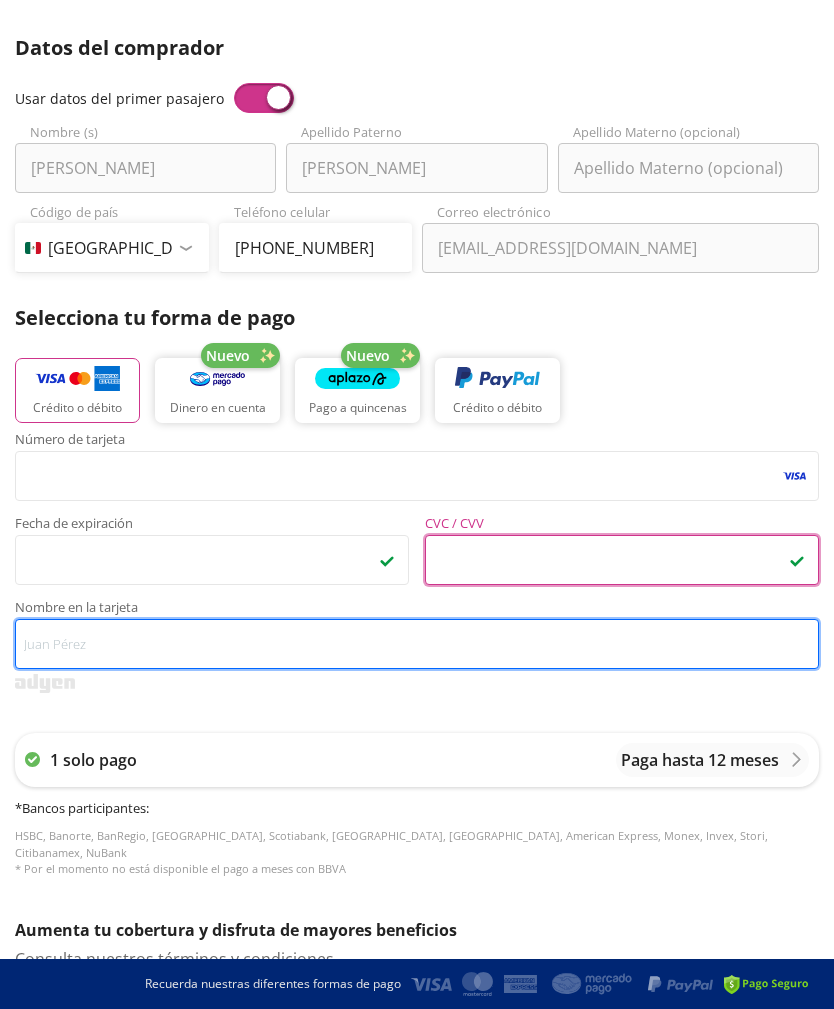 click on "Nombre en la tarjeta" at bounding box center [417, 644] 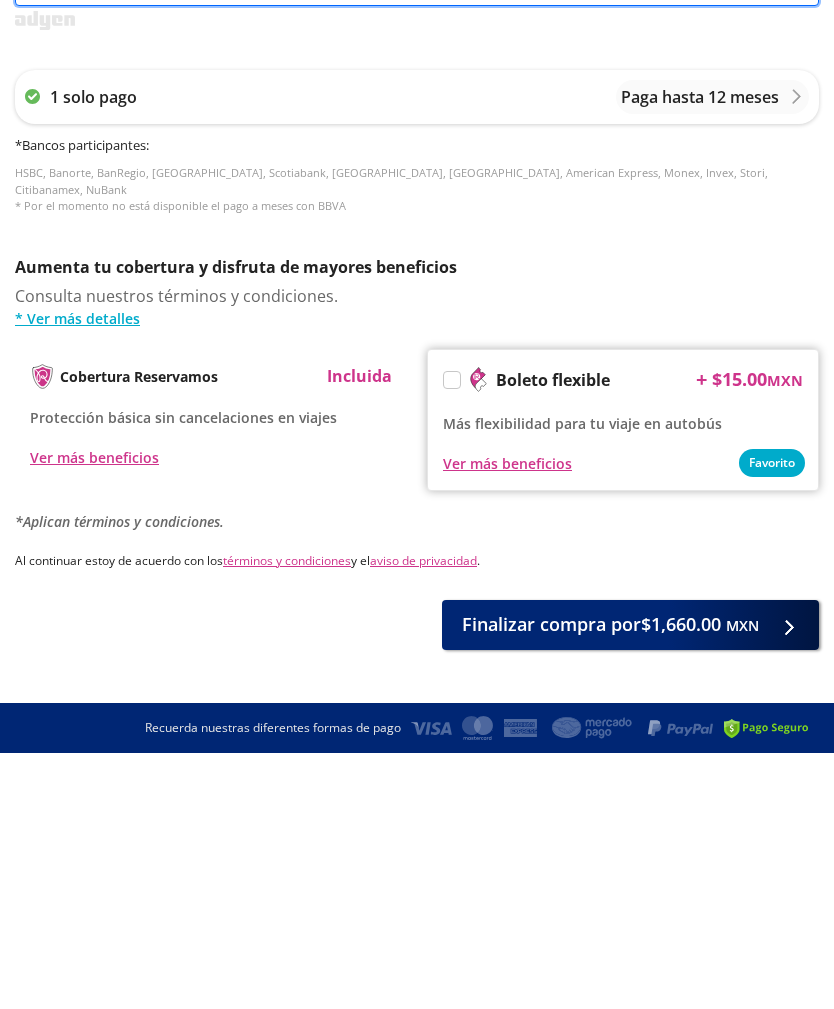 scroll, scrollTop: 795, scrollLeft: 0, axis: vertical 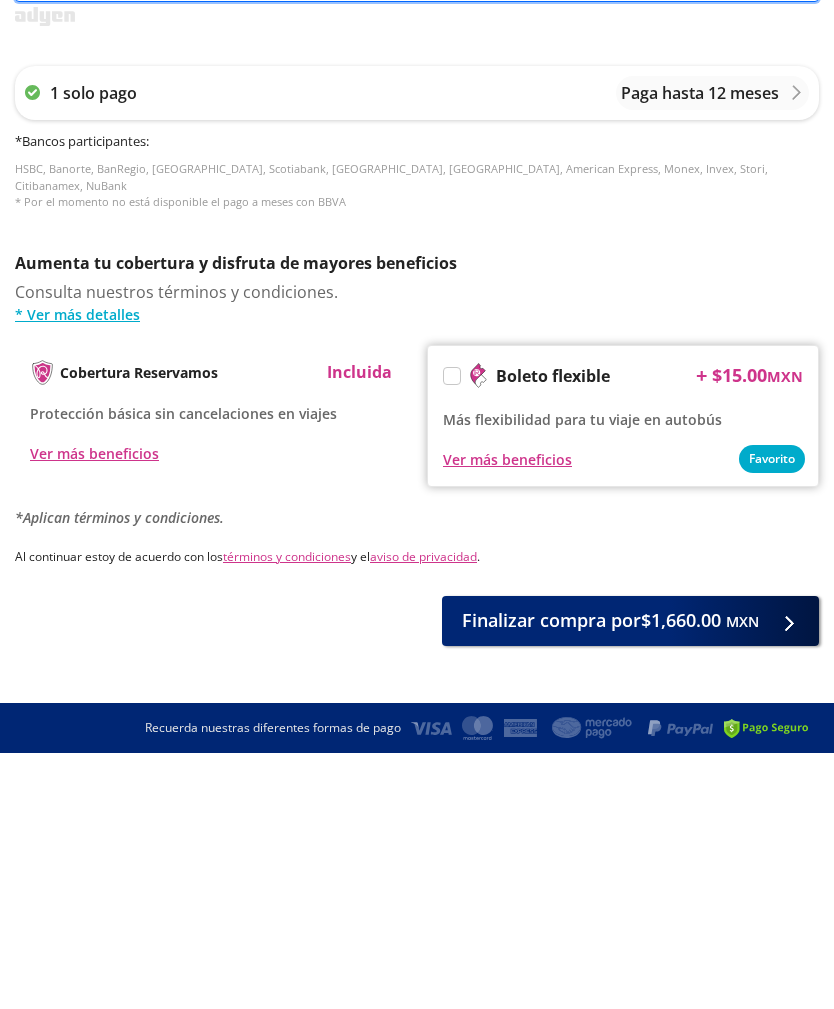 type on "[PERSON_NAME] Del [PERSON_NAME]" 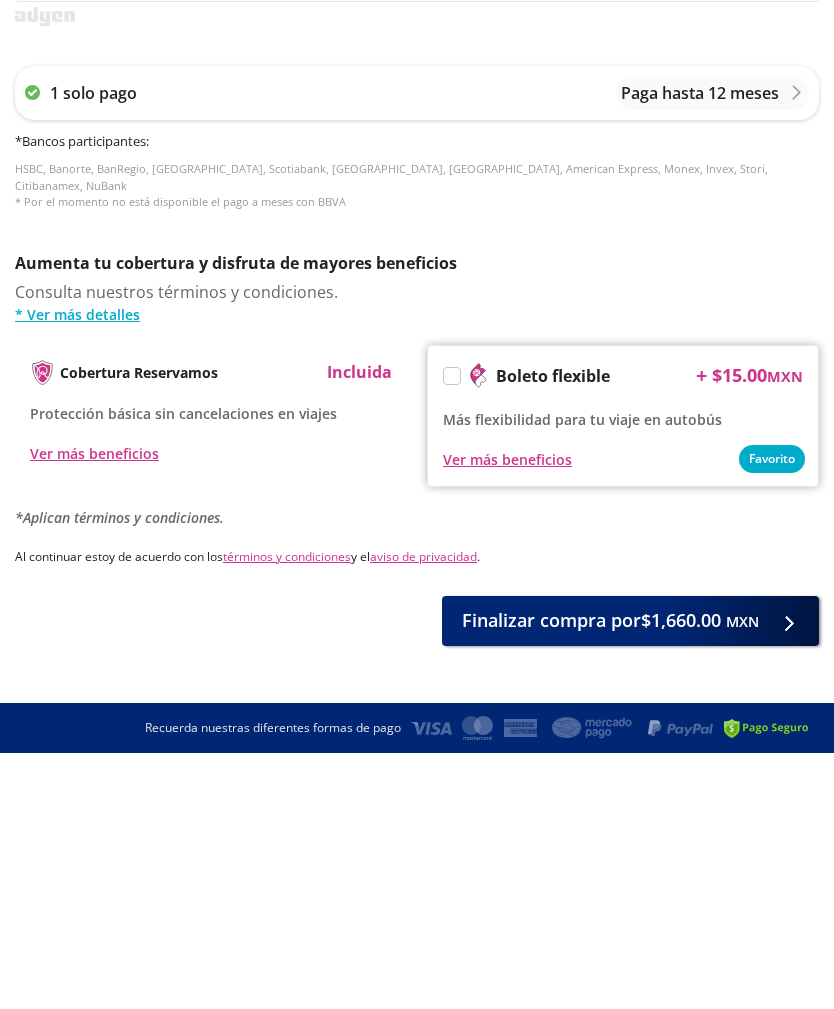 click on "Finalizar compra por  $1,660.00   MXN" at bounding box center [610, 876] 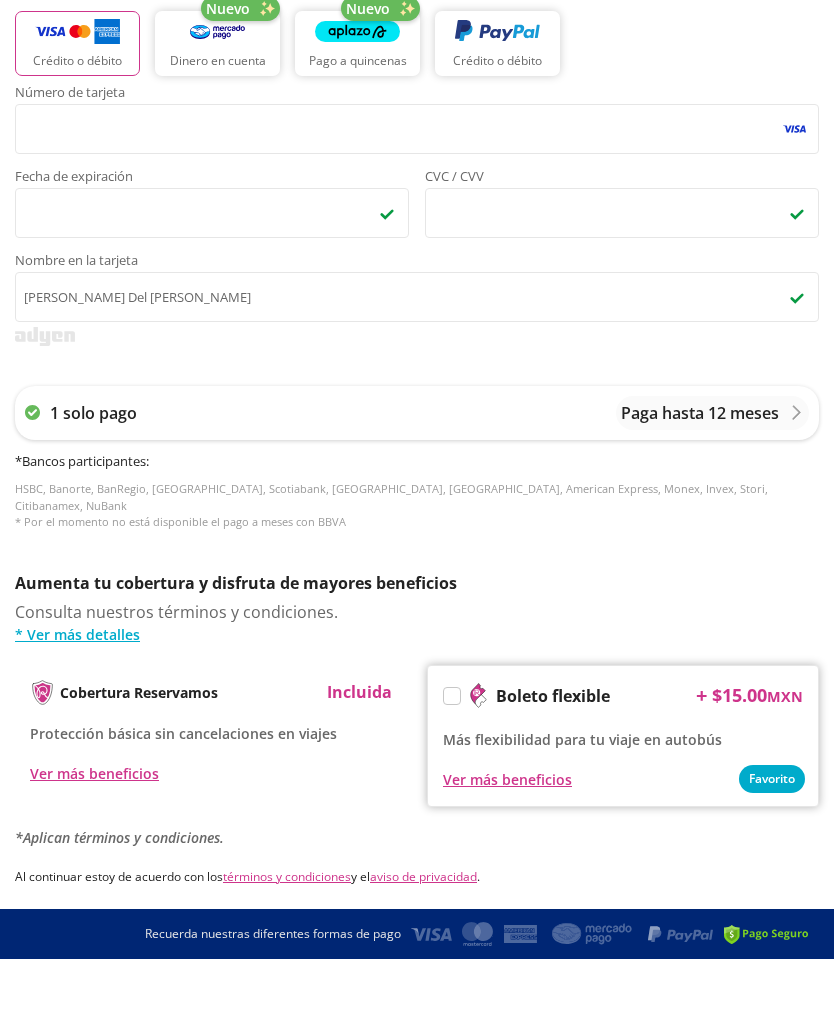 scroll, scrollTop: 0, scrollLeft: 0, axis: both 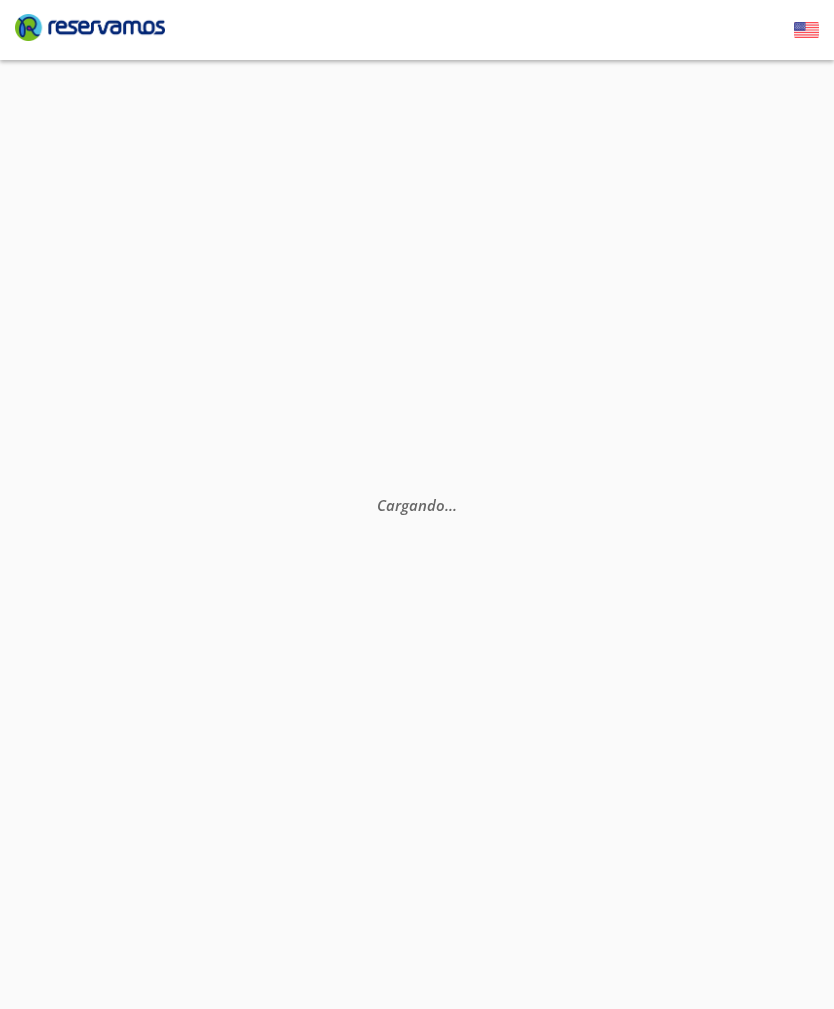 select on "MX" 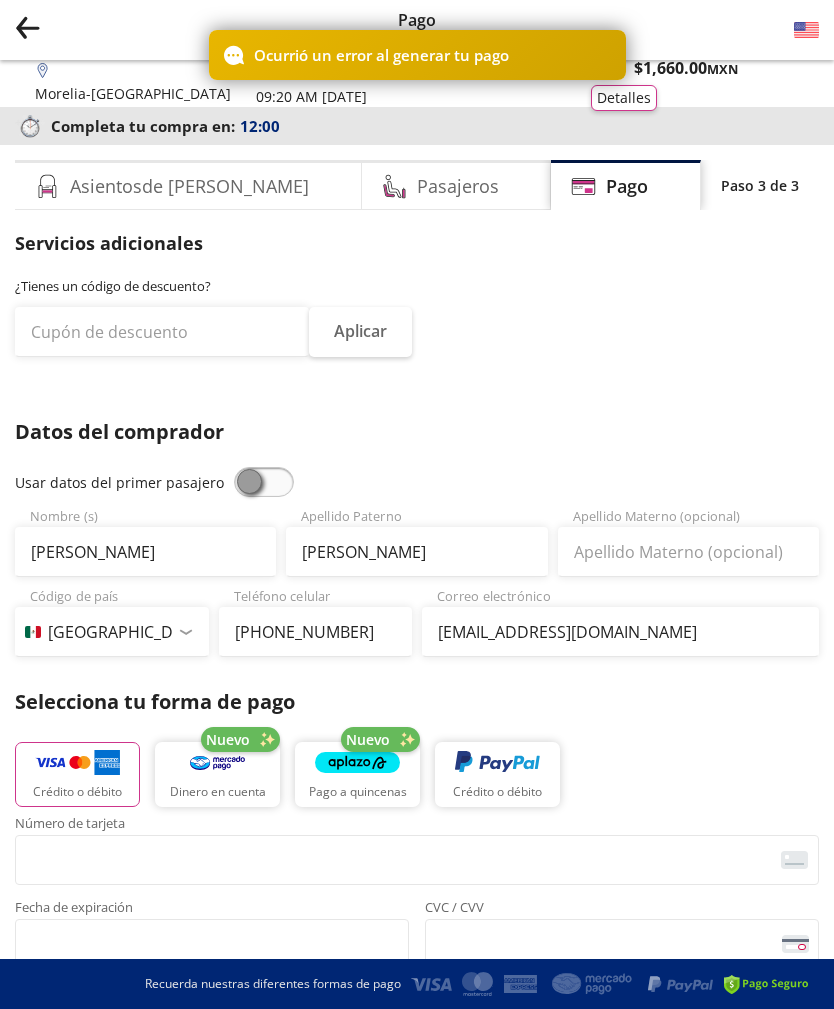 click on "Ocurrió un error al generar tu pago" at bounding box center (381, 55) 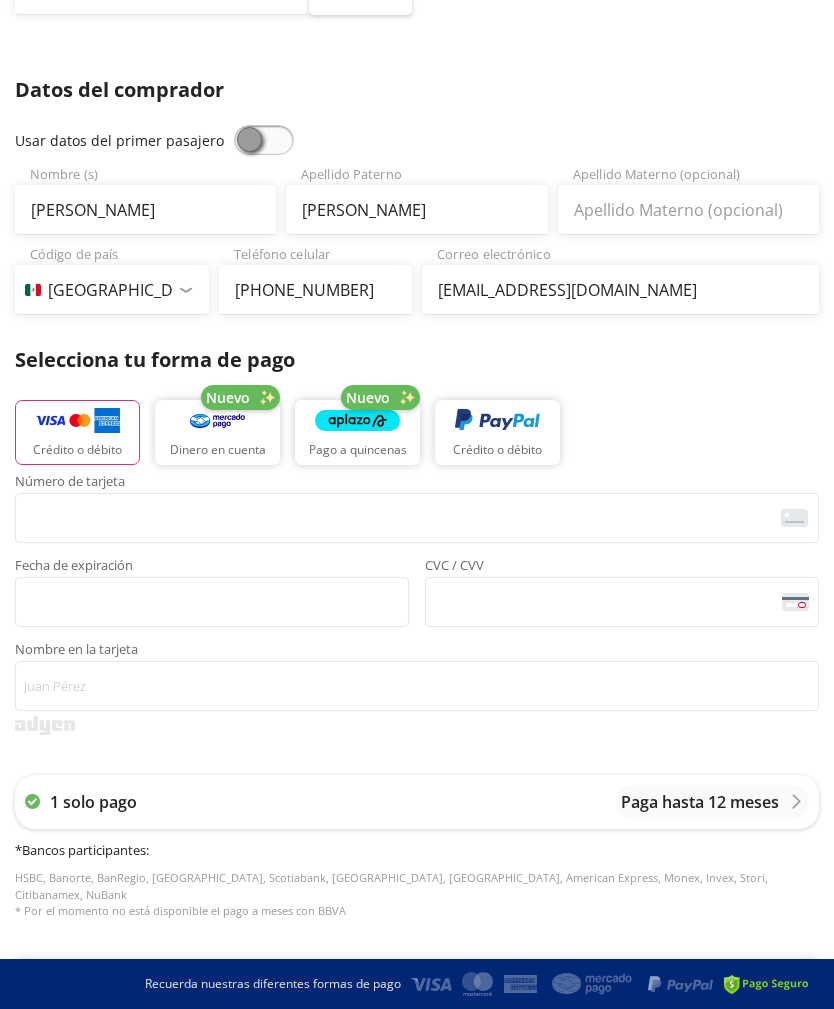 scroll, scrollTop: 341, scrollLeft: 0, axis: vertical 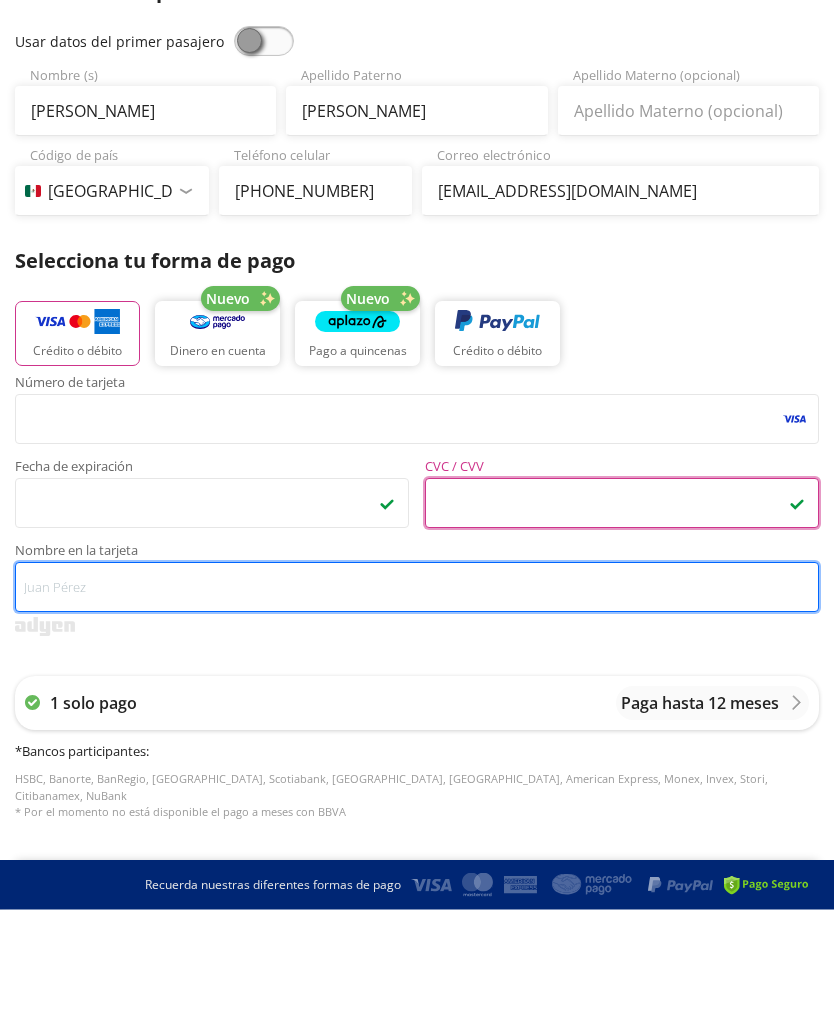 click on "Nombre en la tarjeta" at bounding box center (417, 687) 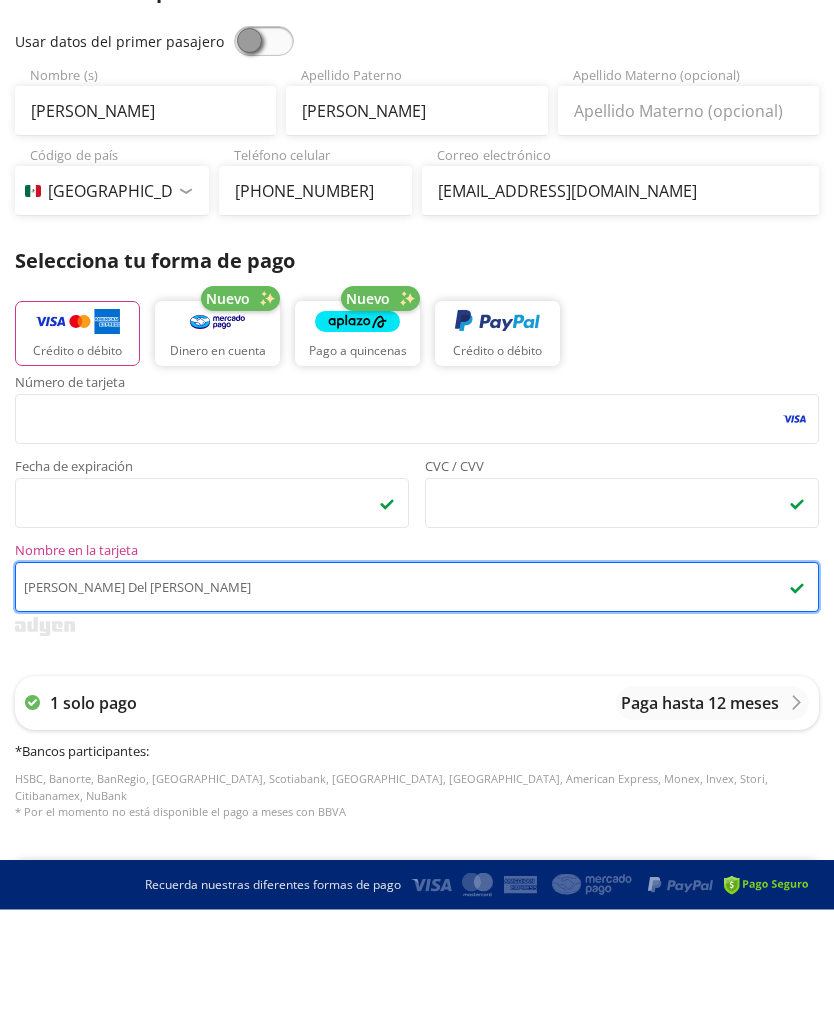 type on "[PERSON_NAME] Del [PERSON_NAME]" 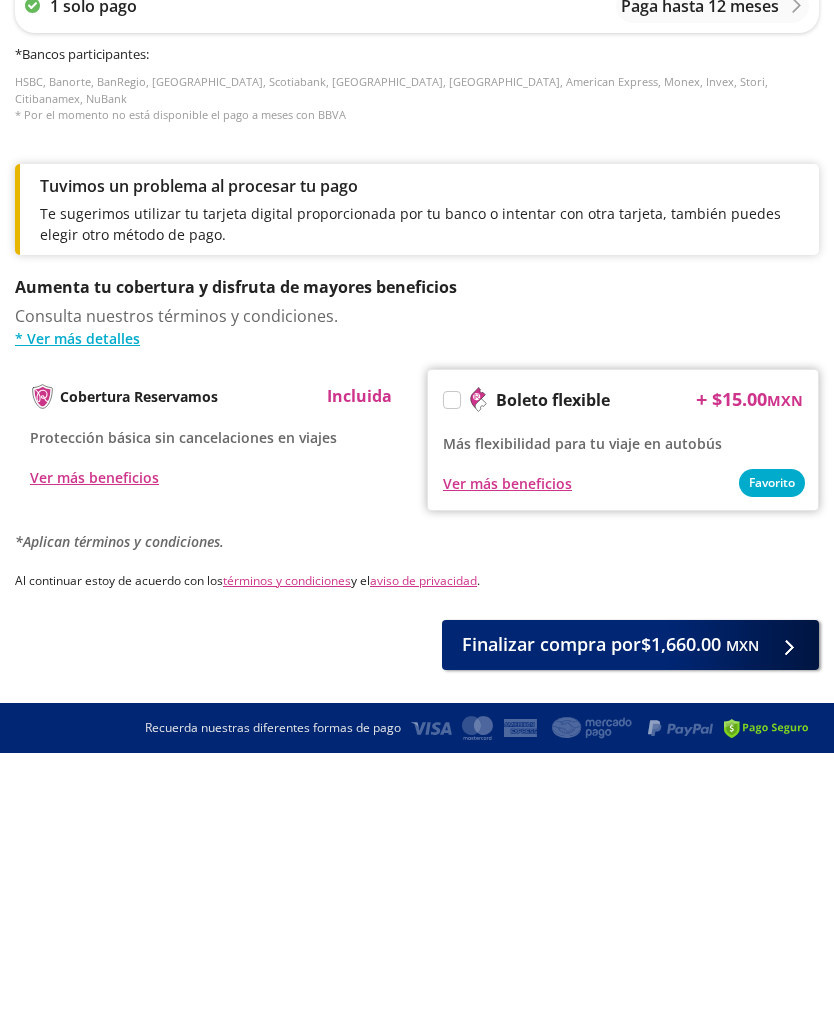 scroll, scrollTop: 906, scrollLeft: 0, axis: vertical 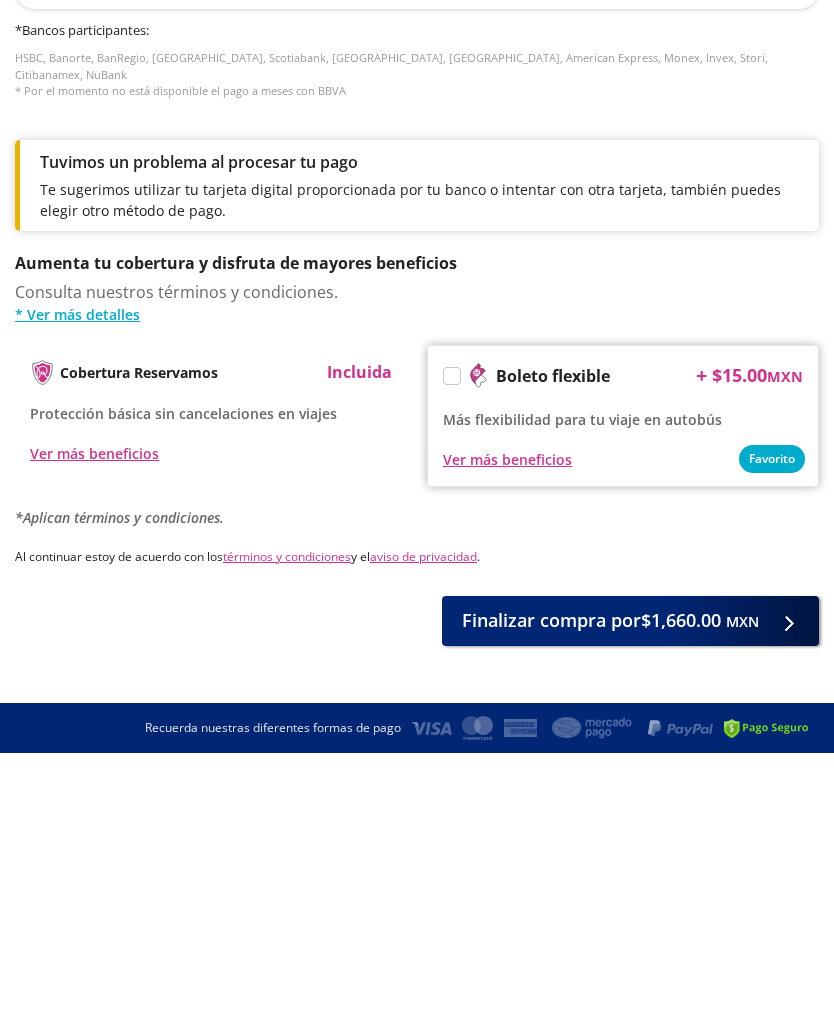 click on "Finalizar compra por  $1,660.00   MXN" at bounding box center (610, 876) 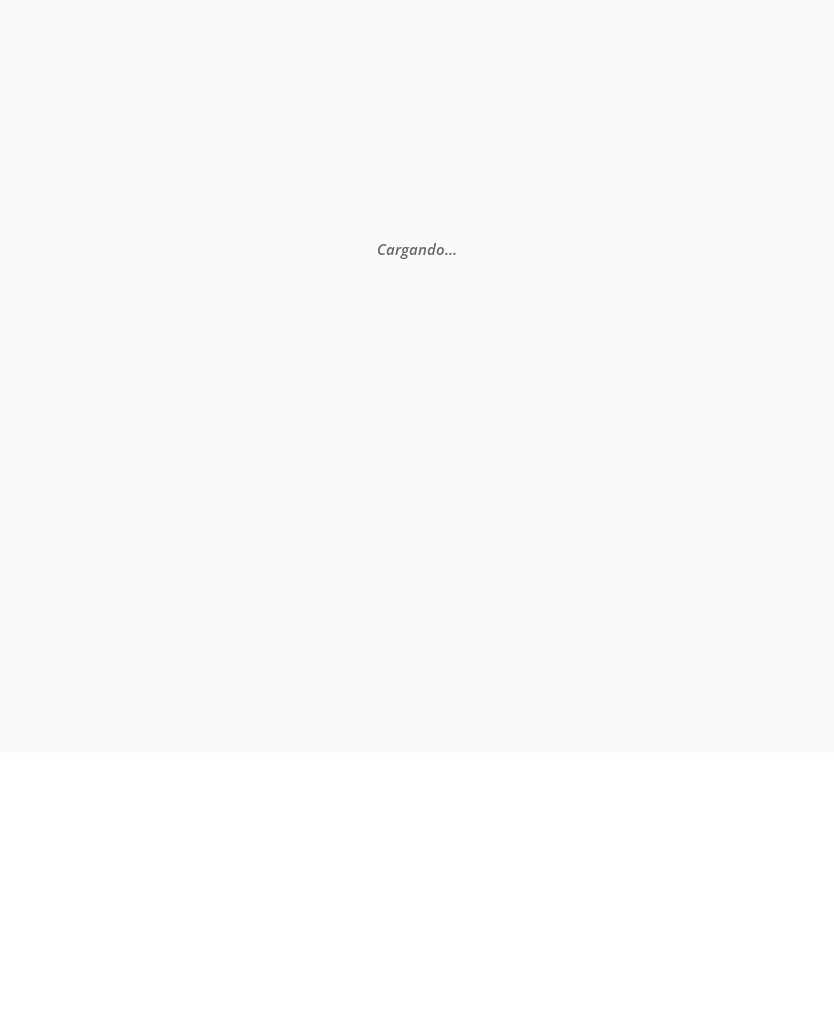 scroll, scrollTop: 0, scrollLeft: 0, axis: both 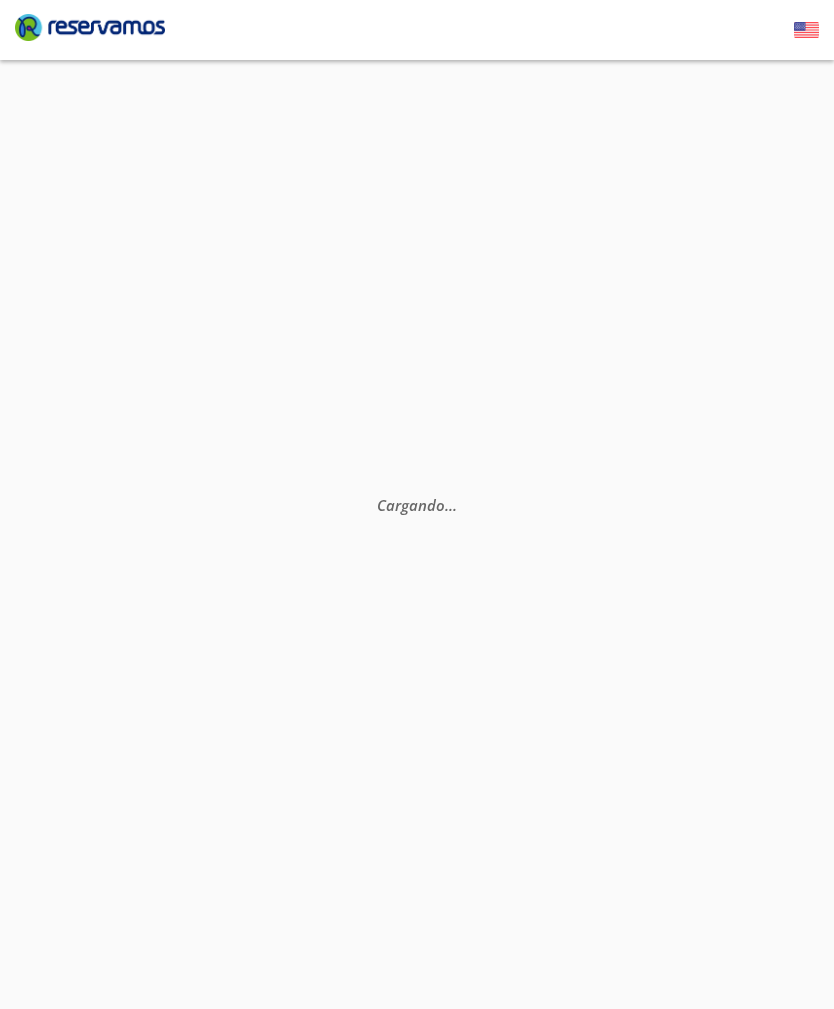 select on "MX" 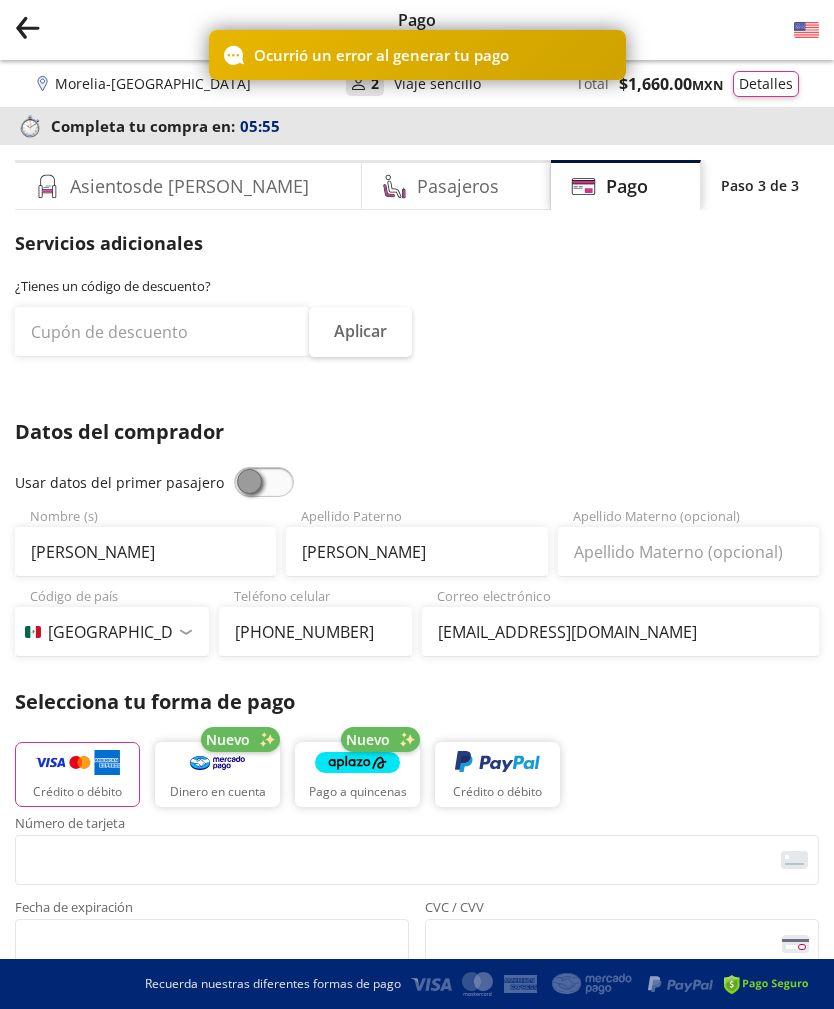 click on "Ocurrió un error al generar tu pago" at bounding box center [381, 55] 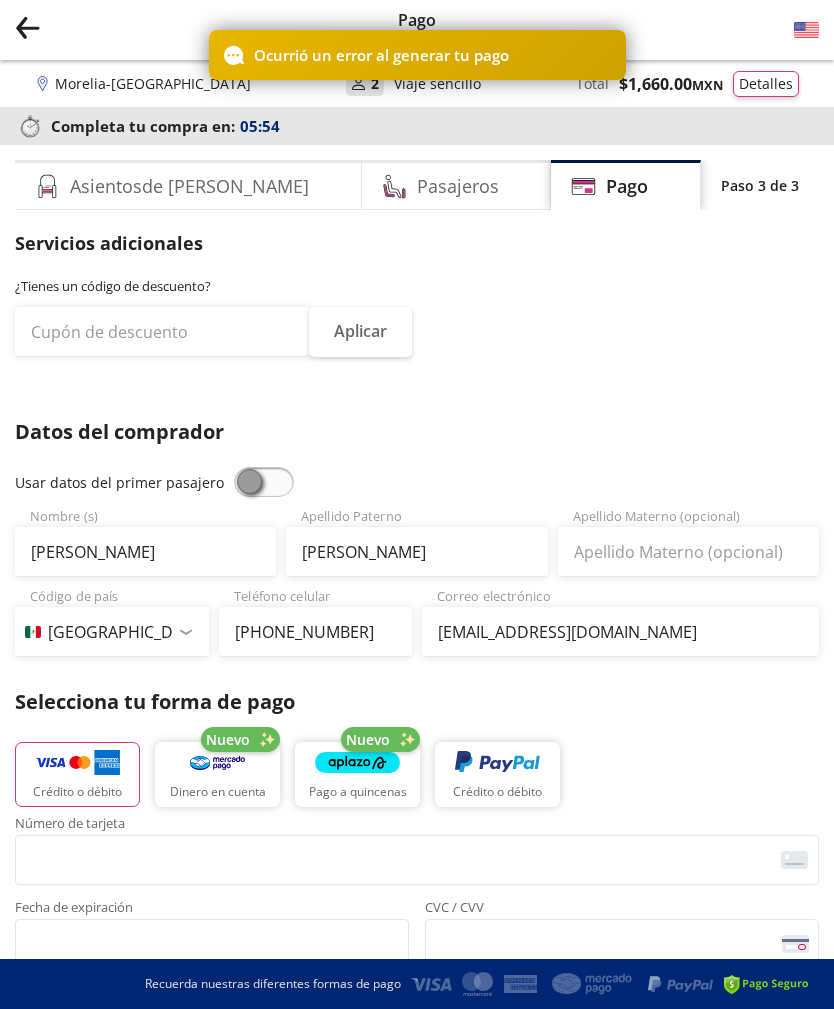 click on "Ocurrió un error al generar tu pago" at bounding box center (417, 55) 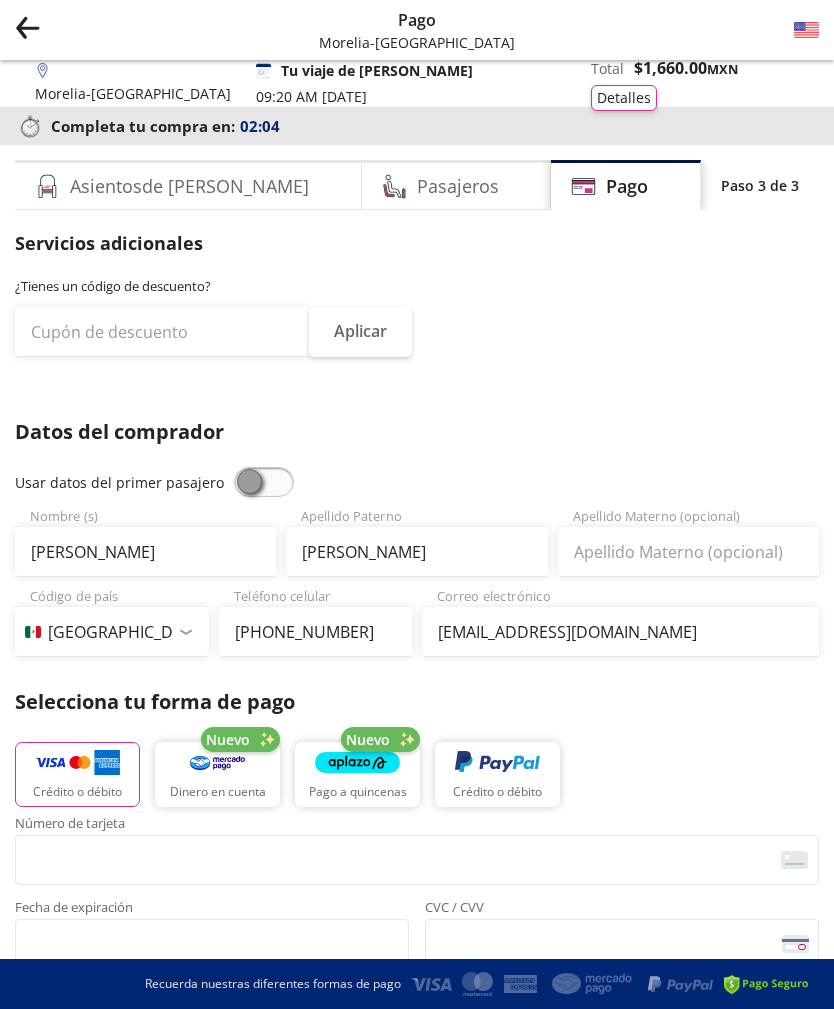 click 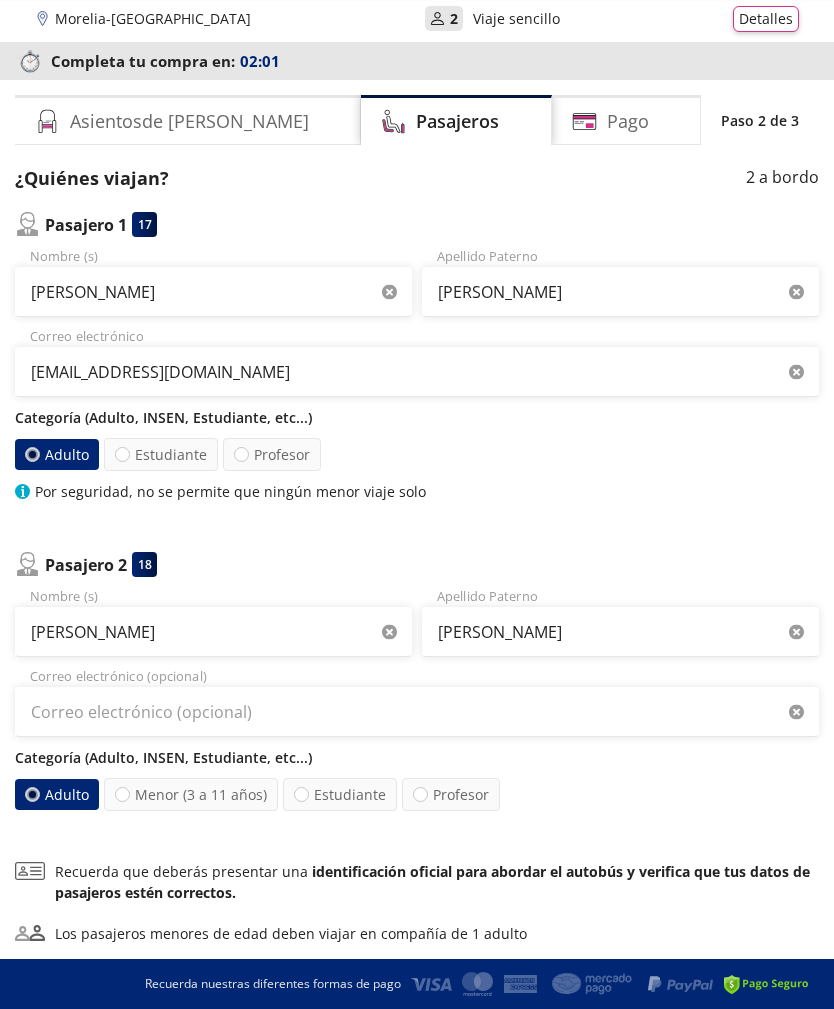 scroll, scrollTop: 0, scrollLeft: 0, axis: both 